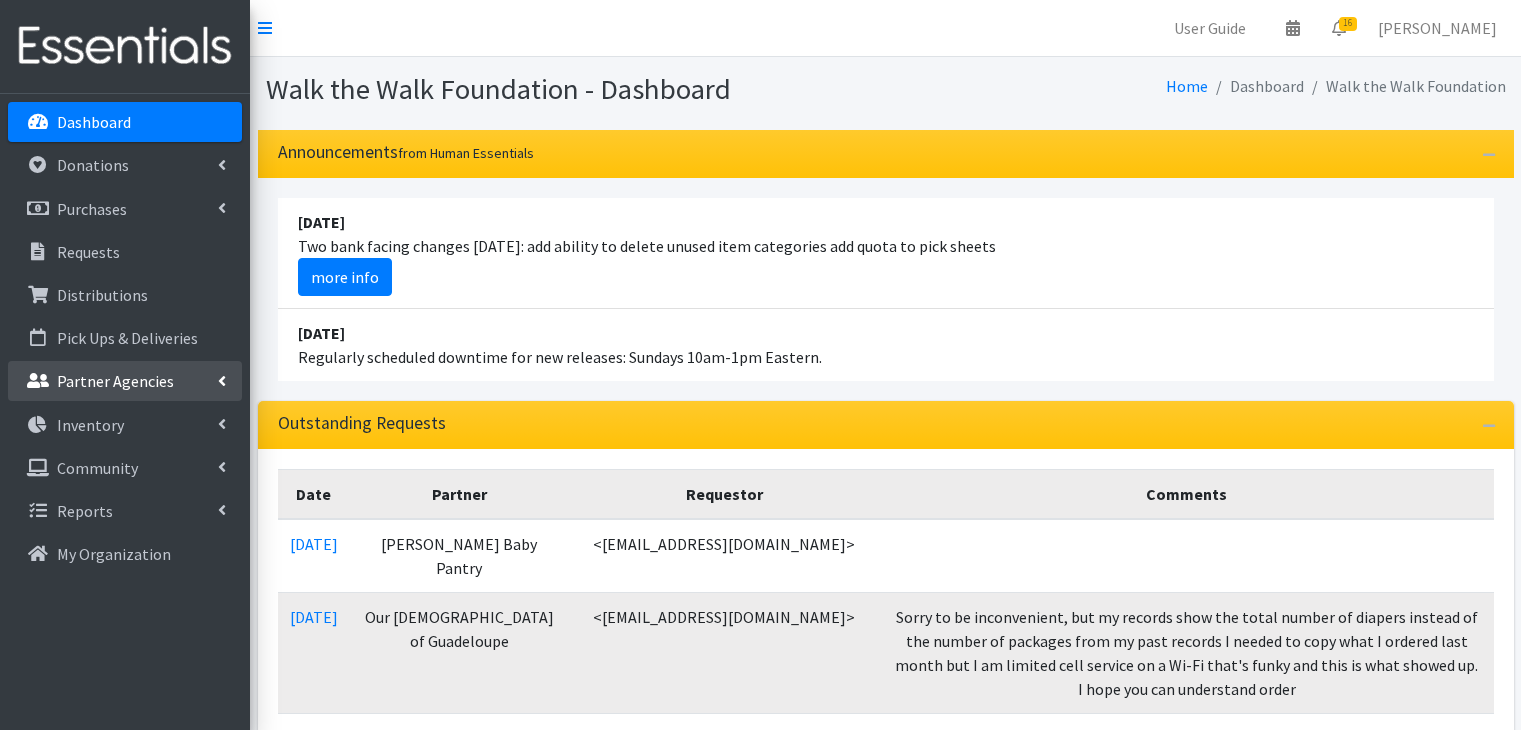 scroll, scrollTop: 0, scrollLeft: 0, axis: both 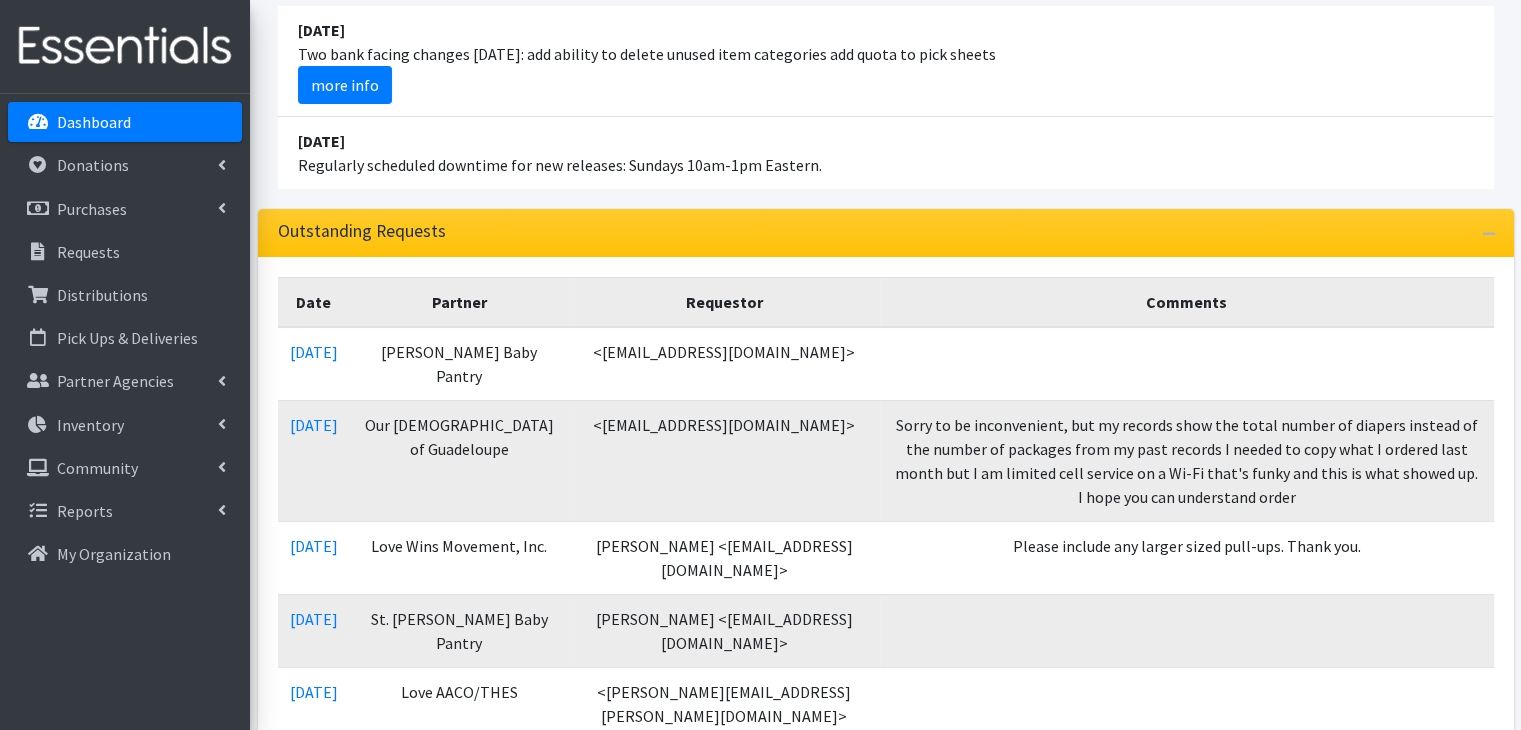 click on "[DATE]
Regularly scheduled downtime for new releases:  Sundays 10am-1pm Eastern." at bounding box center [886, 153] 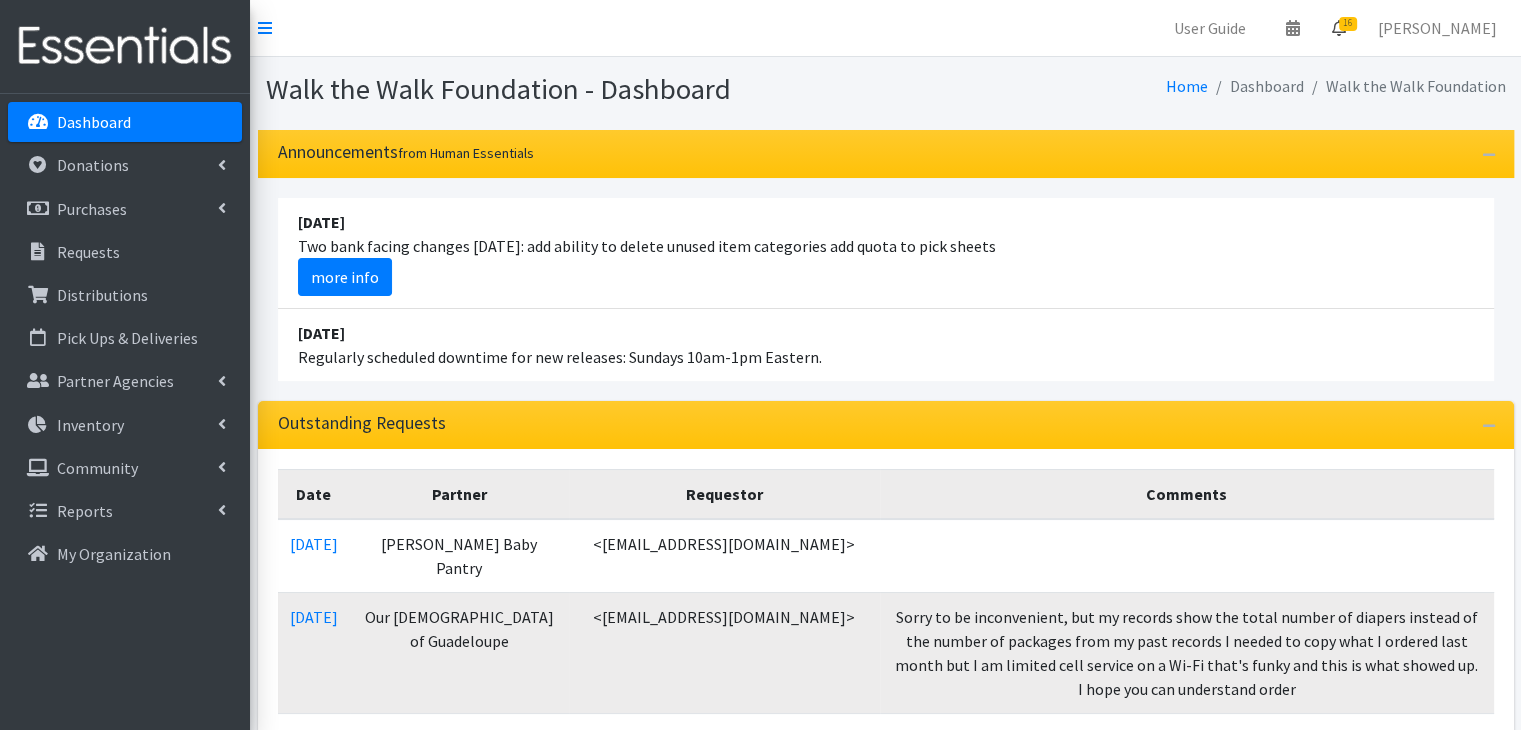 click on "16" at bounding box center [1348, 24] 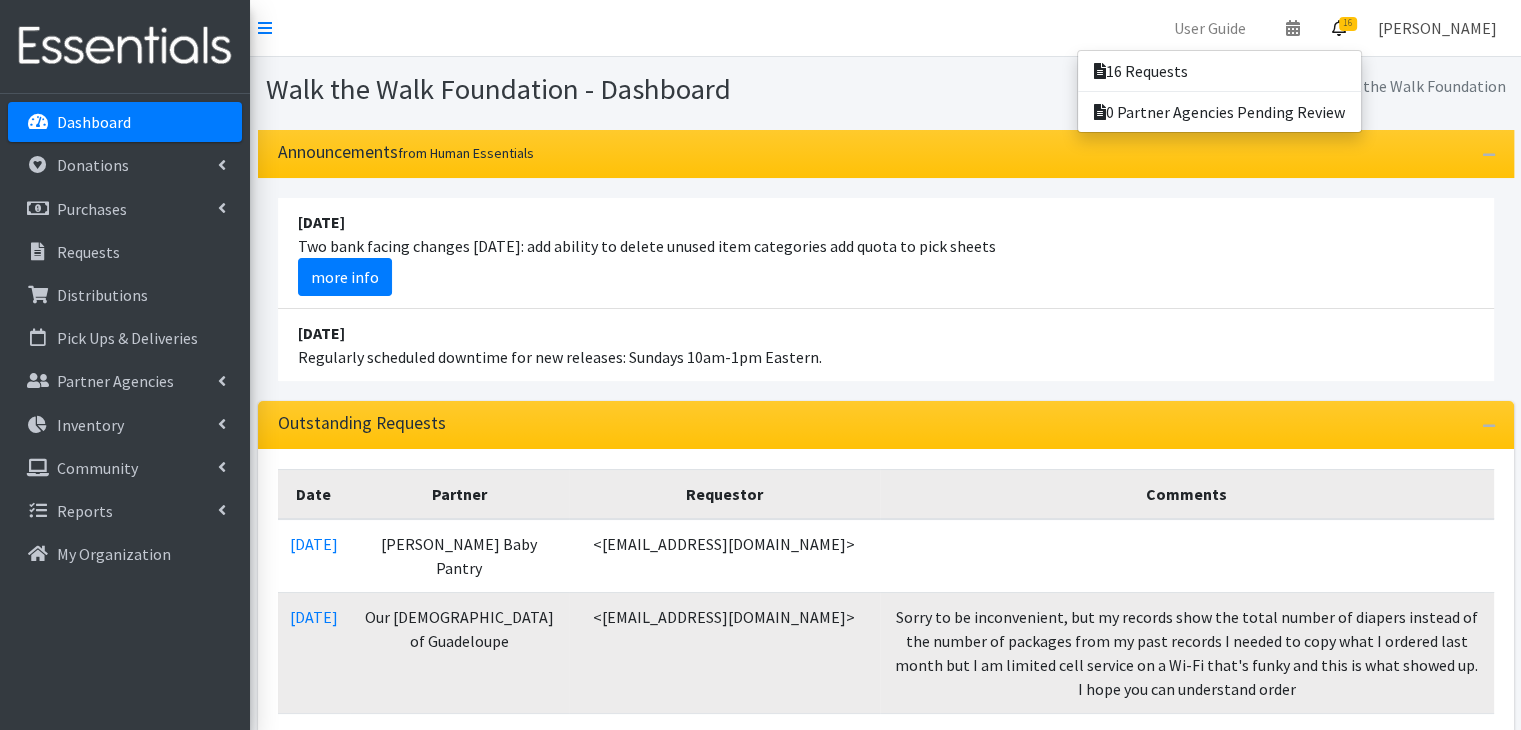 click on "Nicole Dolan" at bounding box center (1437, 28) 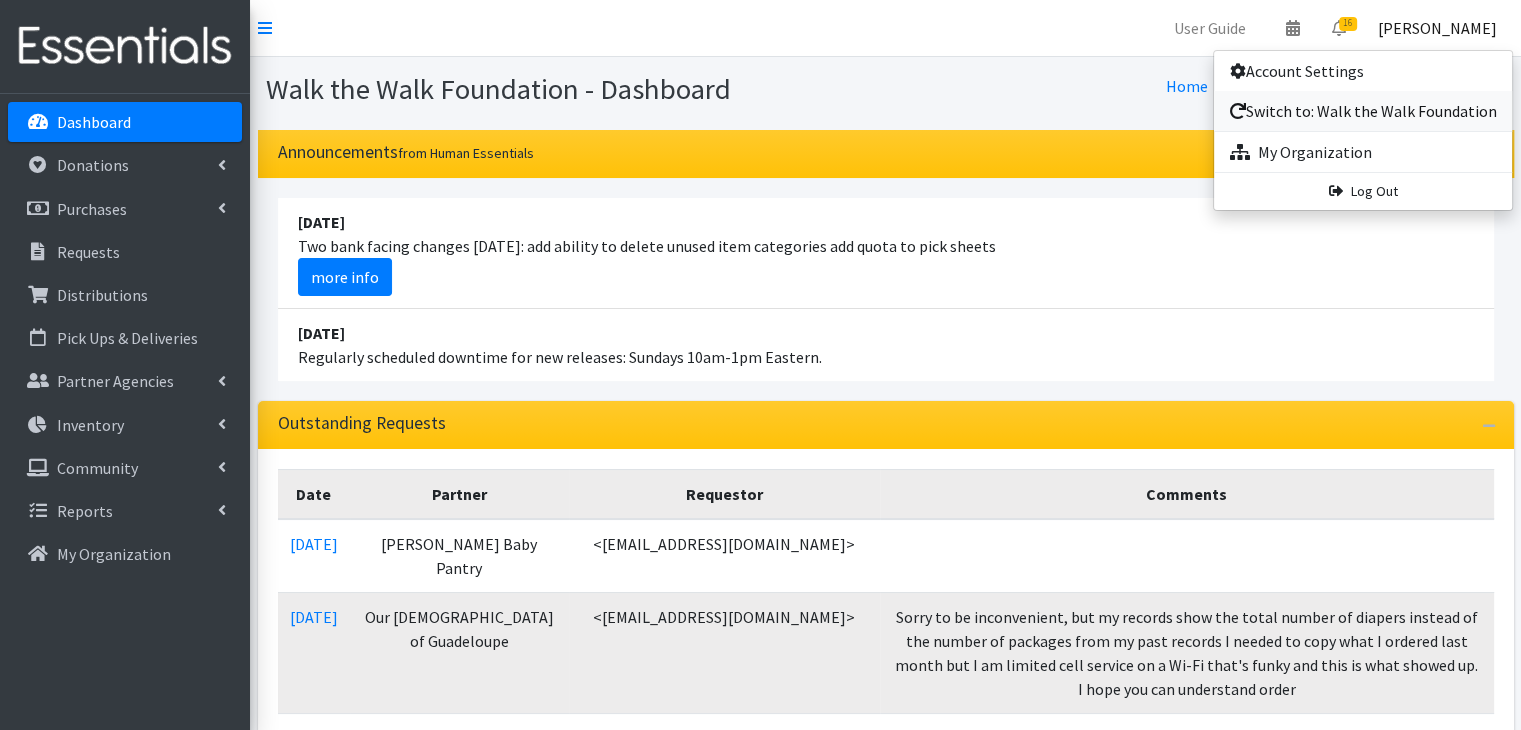 click on "Switch to: Walk the Walk Foundation" at bounding box center [1363, 111] 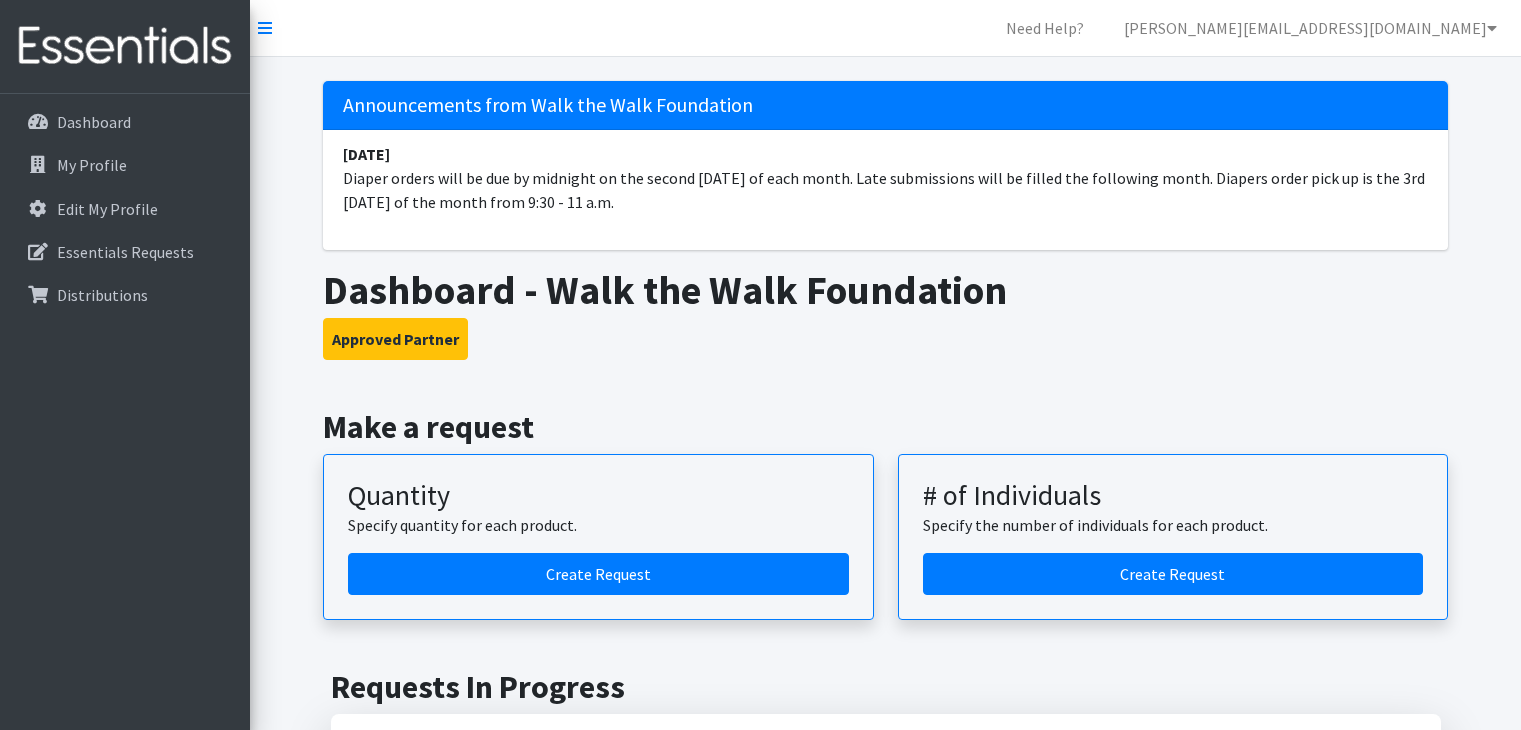 scroll, scrollTop: 0, scrollLeft: 0, axis: both 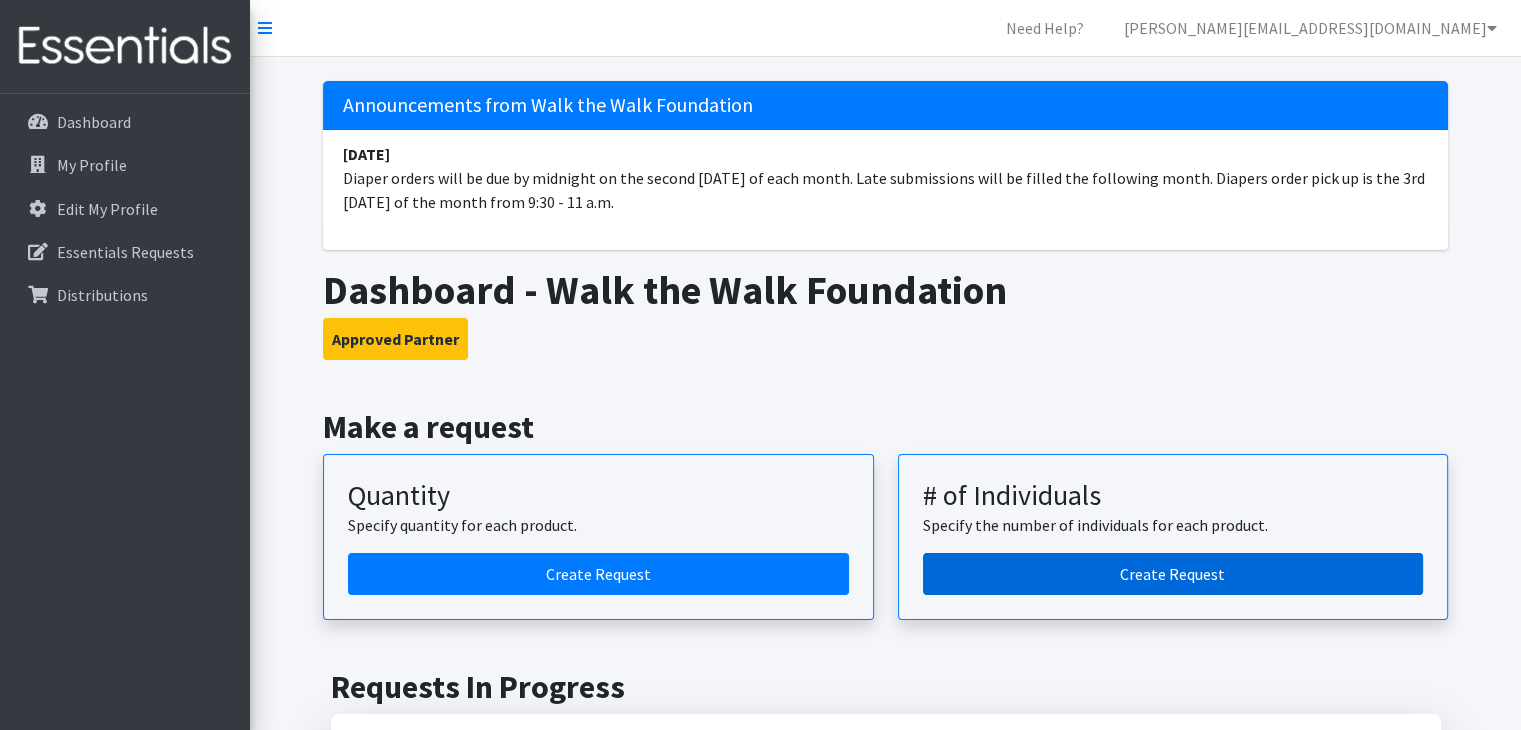 click on "Create Request" at bounding box center [1173, 574] 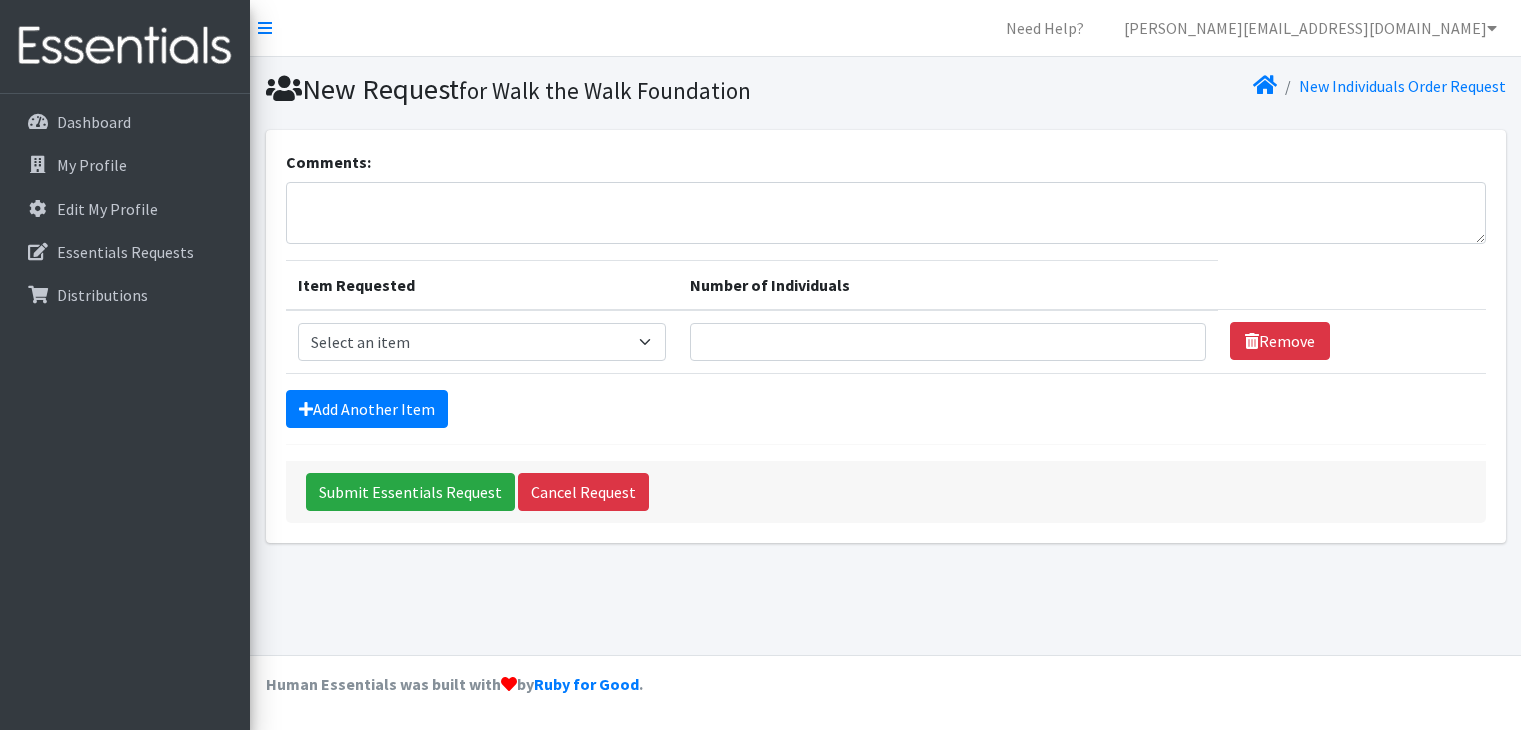 scroll, scrollTop: 0, scrollLeft: 0, axis: both 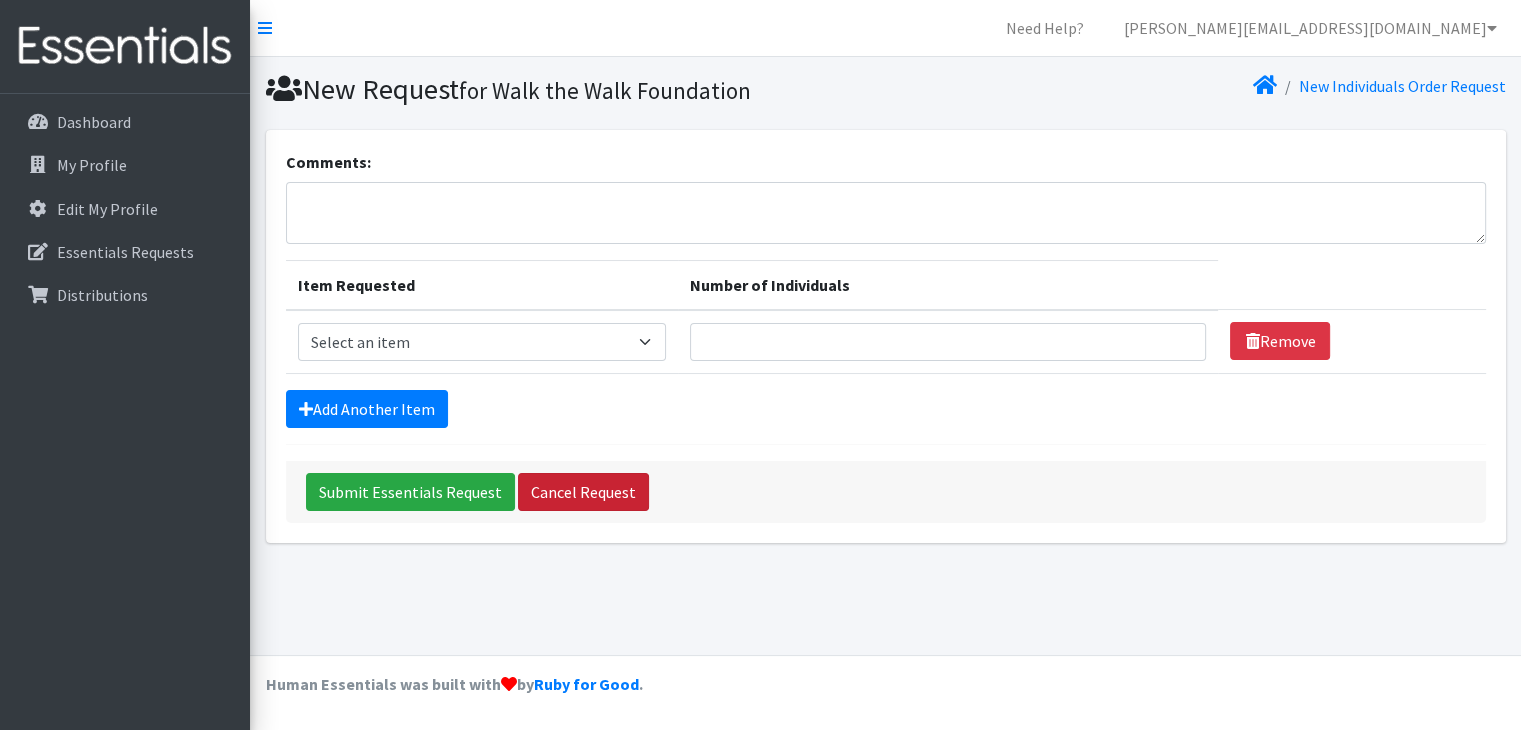 click on "Cancel Request" at bounding box center (583, 492) 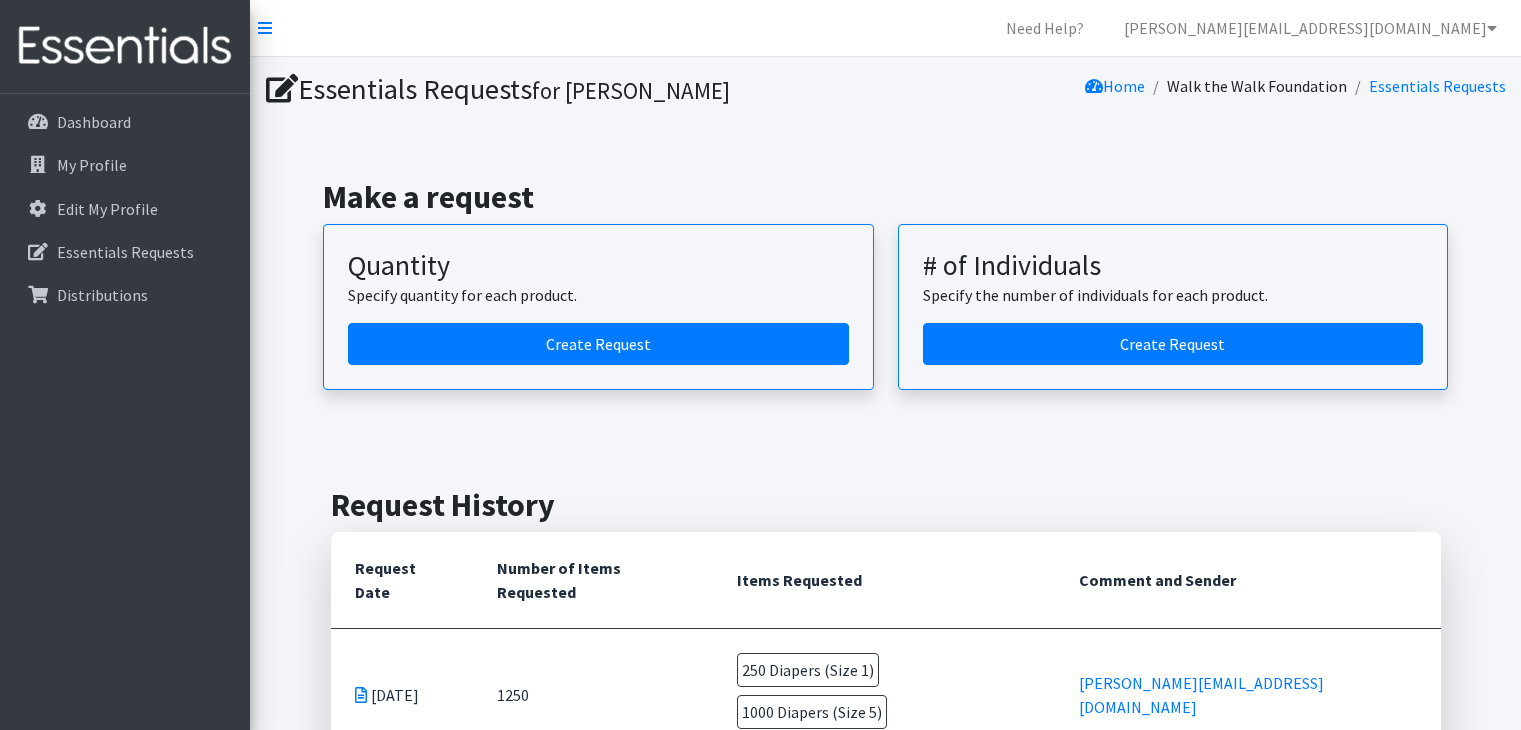 scroll, scrollTop: 0, scrollLeft: 0, axis: both 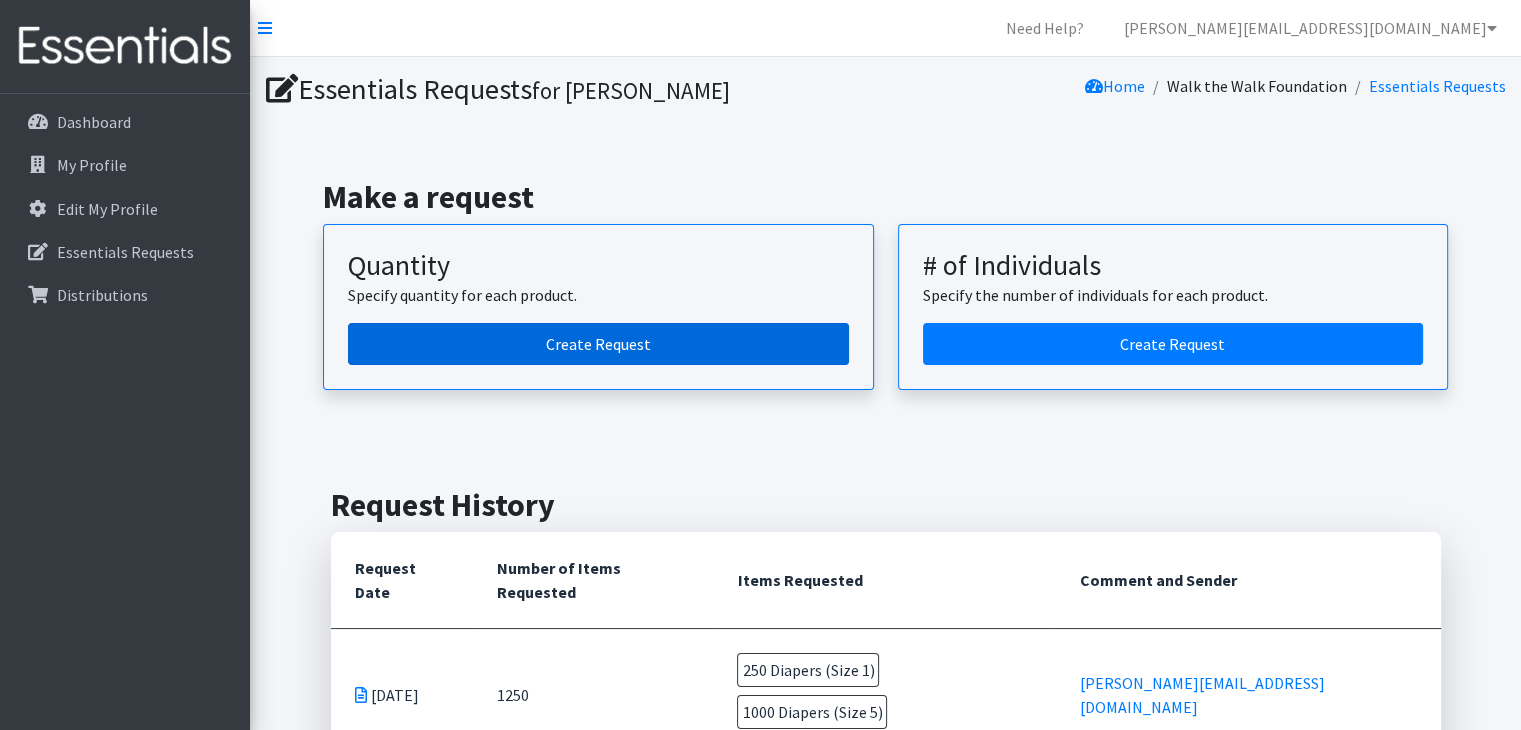 click on "Create Request" at bounding box center [598, 344] 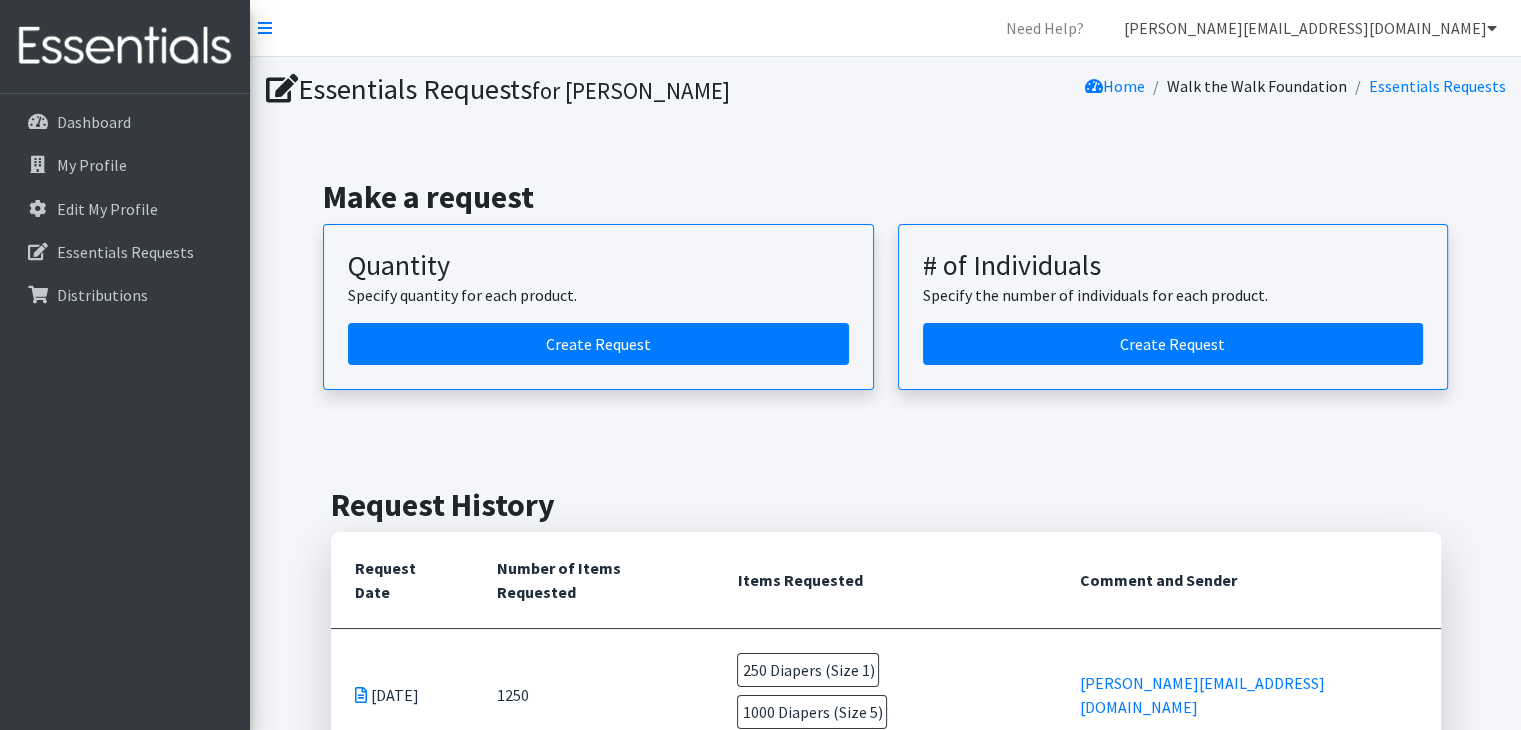 click on "[PERSON_NAME][EMAIL_ADDRESS][DOMAIN_NAME]" at bounding box center [1310, 28] 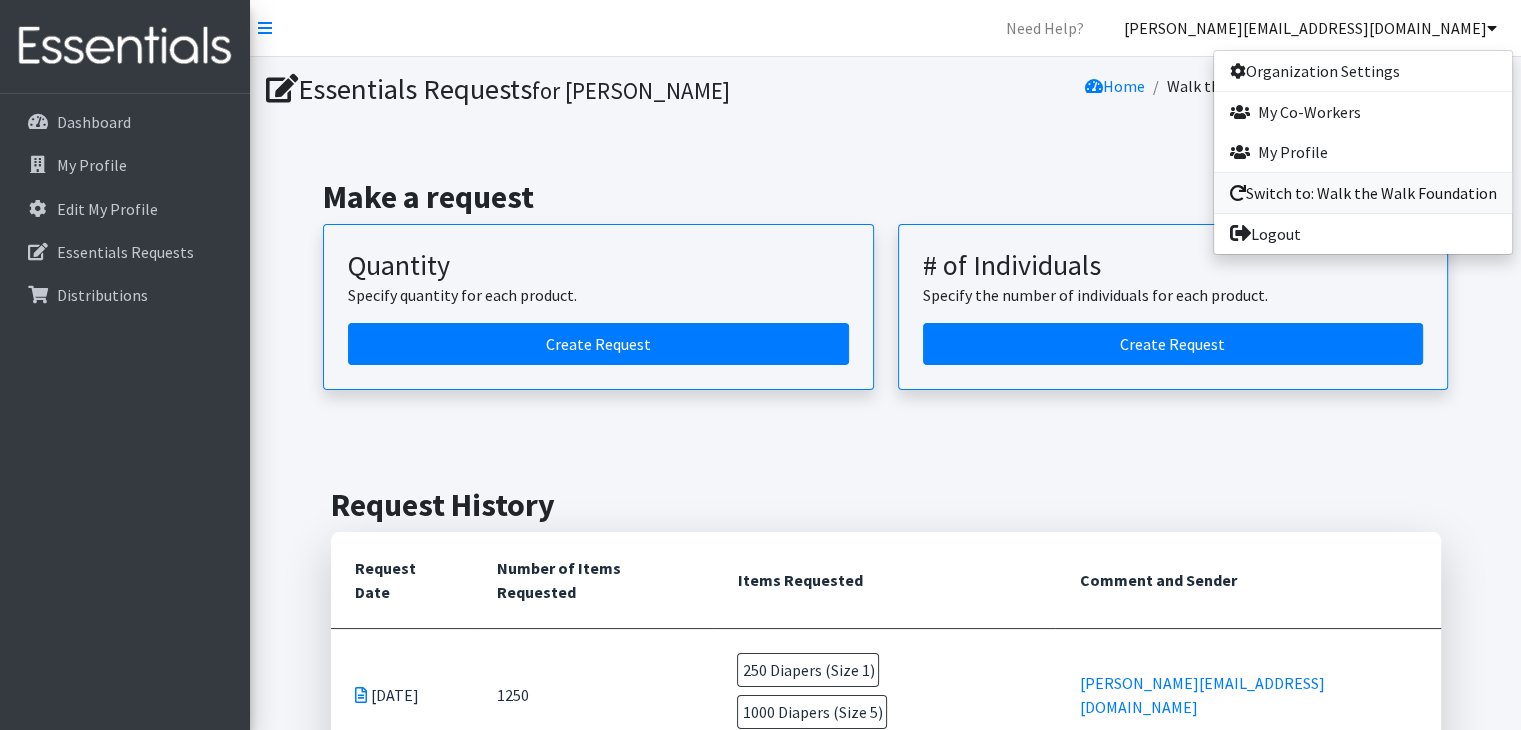 click on "Switch to: Walk the Walk Foundation" at bounding box center [1363, 193] 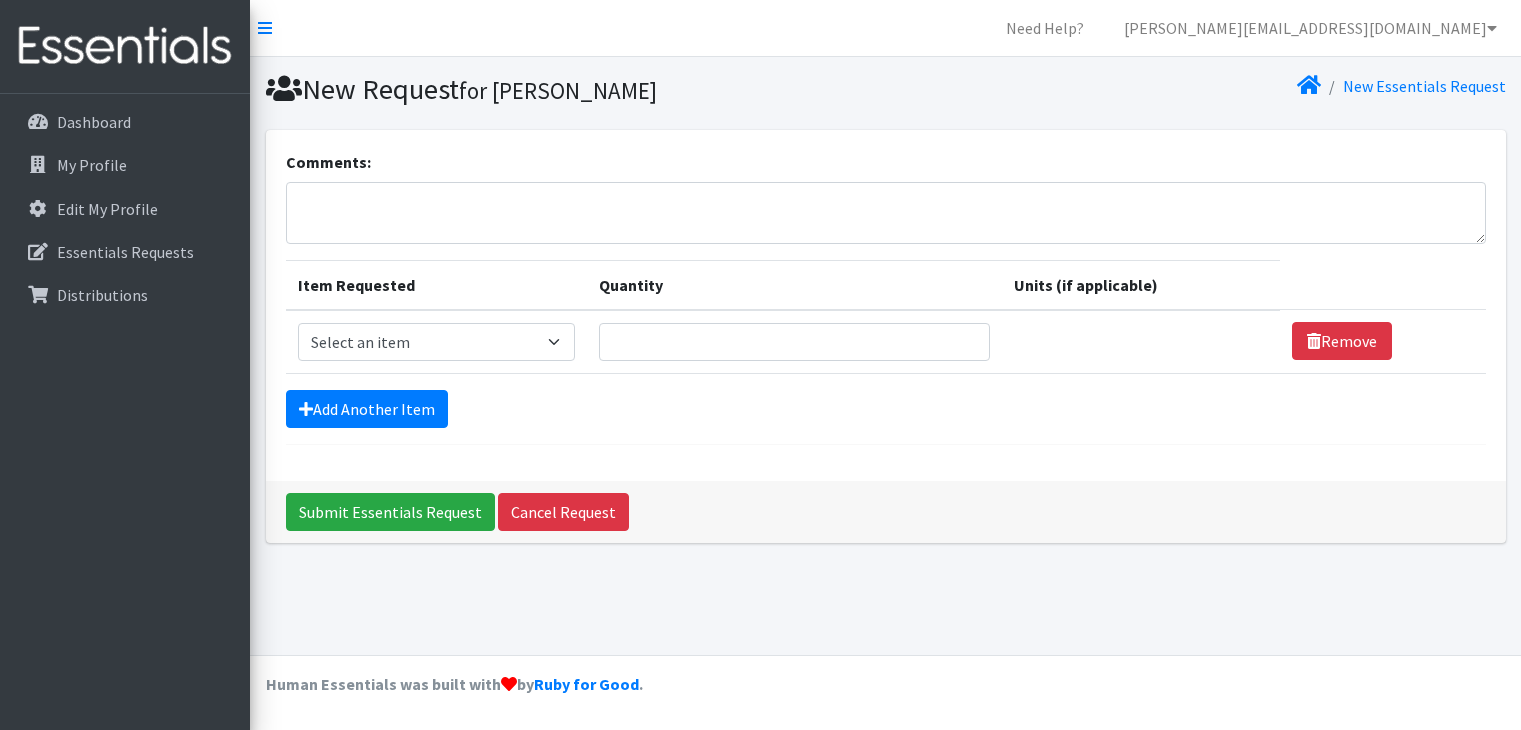 scroll, scrollTop: 0, scrollLeft: 0, axis: both 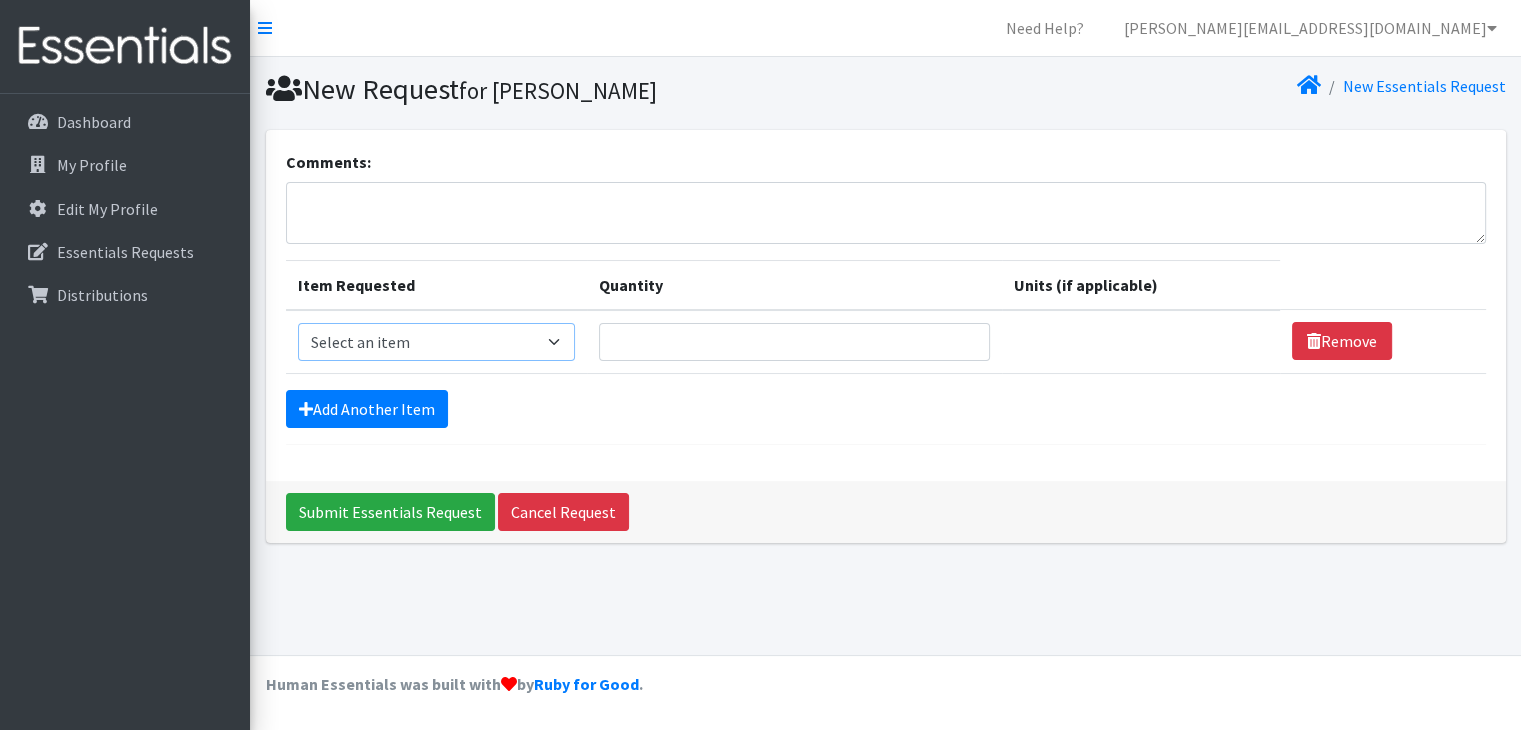 click on "Select an item
Baby Wipes
Diapers (Newborn).
Diapers (Size 1)
Diapers (Size 2)
Diapers (Size 3)
Diapers (Size 4)
Diapers (Size 5)
Diapers (Size 6)
Diapers (Size 7)
Diapers (Size 8)" at bounding box center [436, 342] 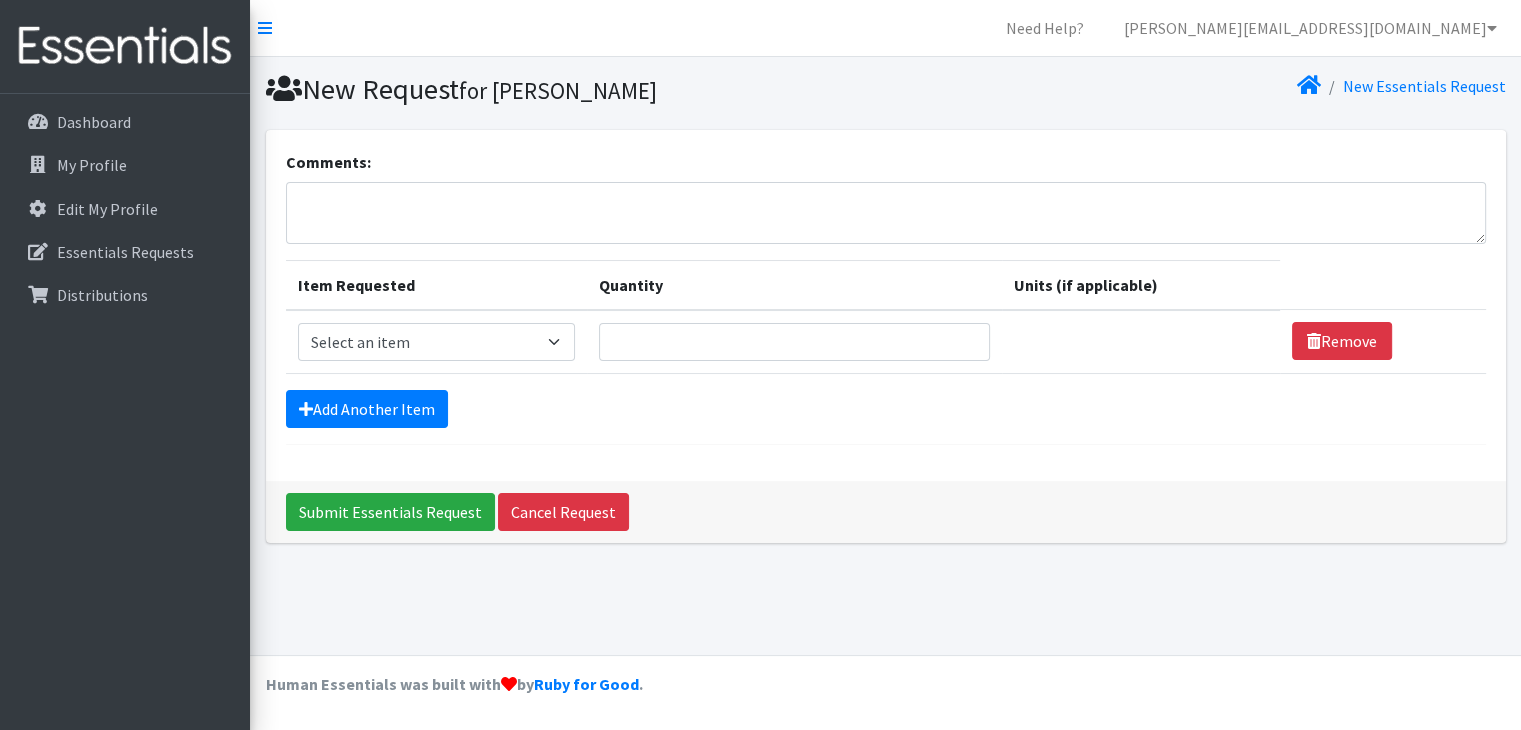 click on "Add Another Item" at bounding box center (886, 409) 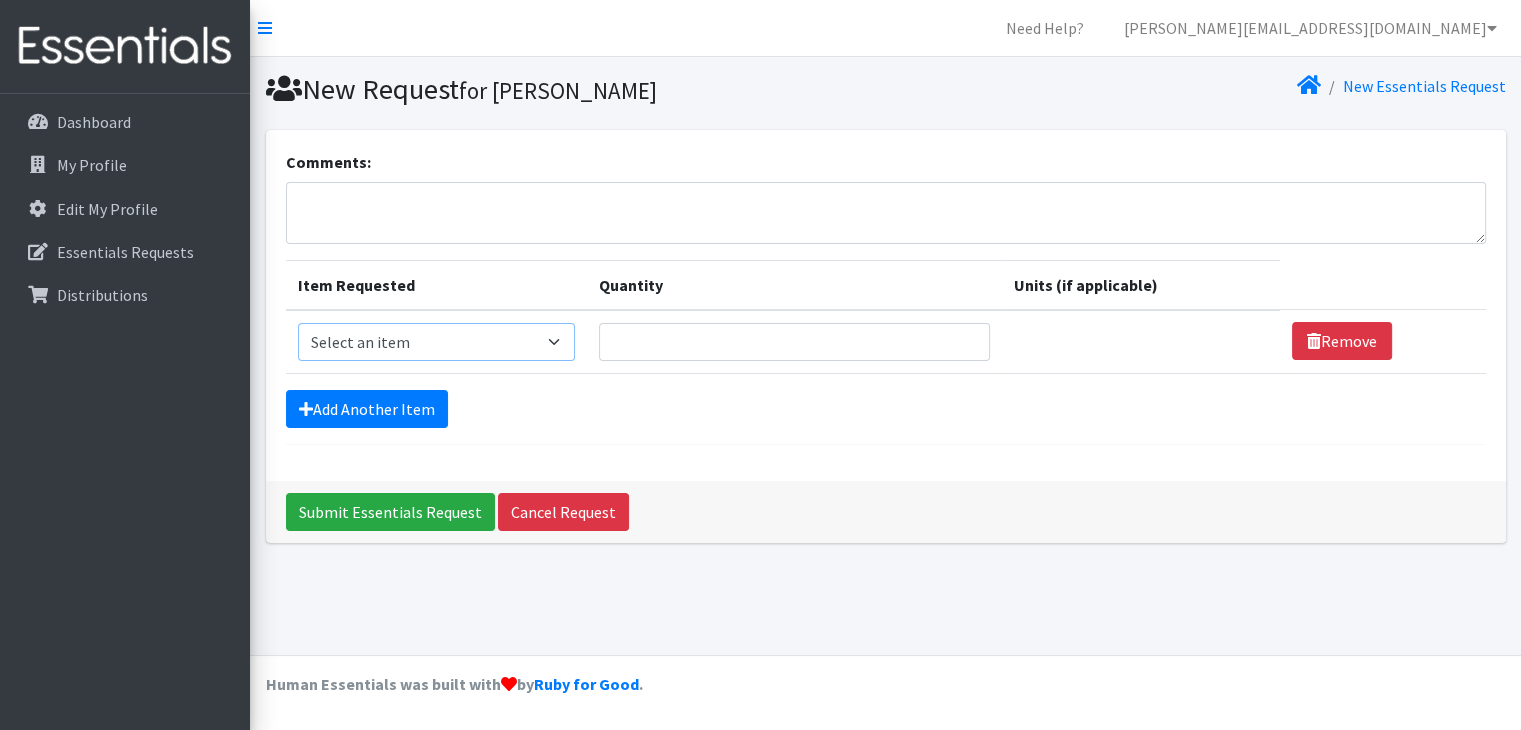 click on "Select an item
Baby Wipes
Diapers (Newborn).
Diapers (Size 1)
Diapers (Size 2)
Diapers (Size 3)
Diapers (Size 4)
Diapers (Size 5)
Diapers (Size 6)
Diapers (Size 7)
Diapers (Size 8)" at bounding box center (436, 342) 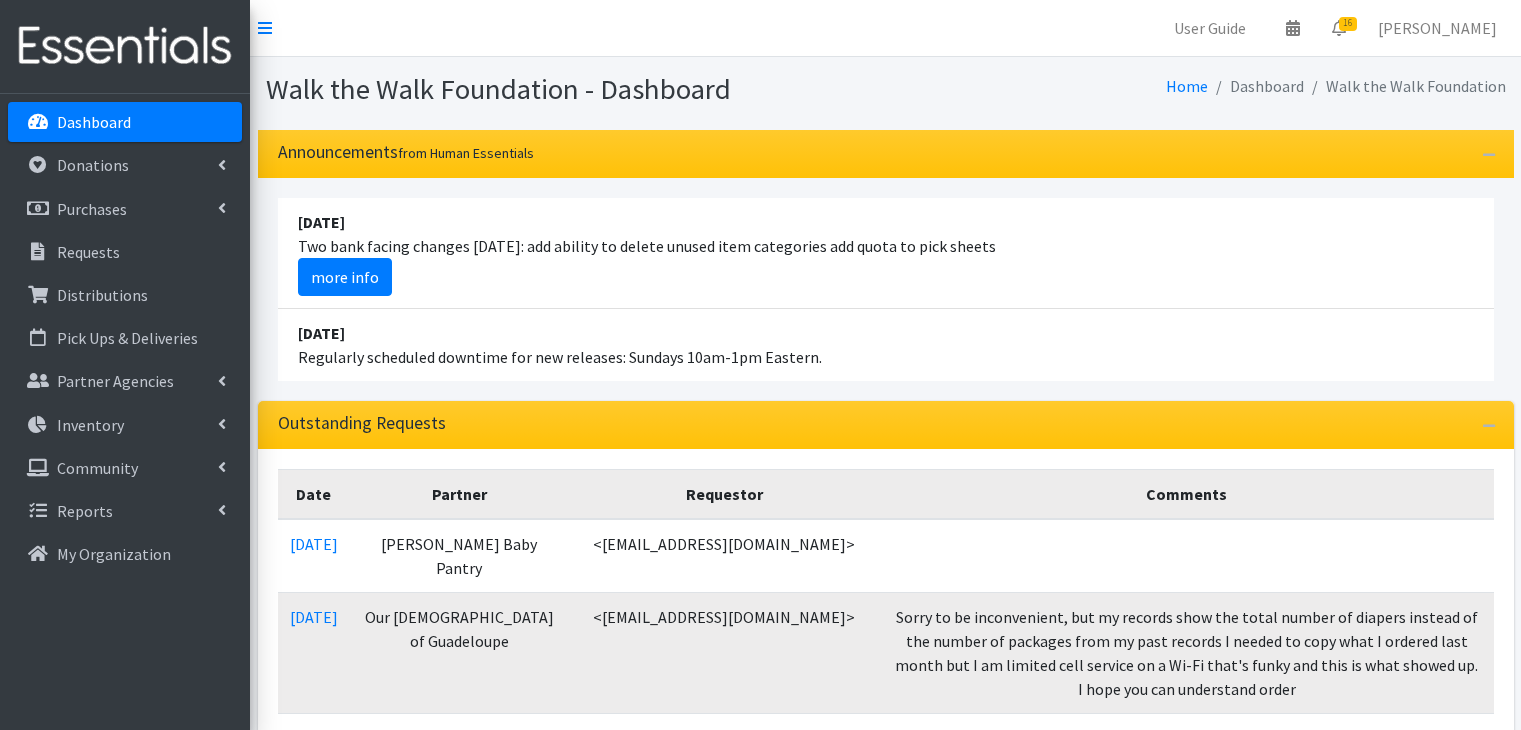 scroll, scrollTop: 0, scrollLeft: 0, axis: both 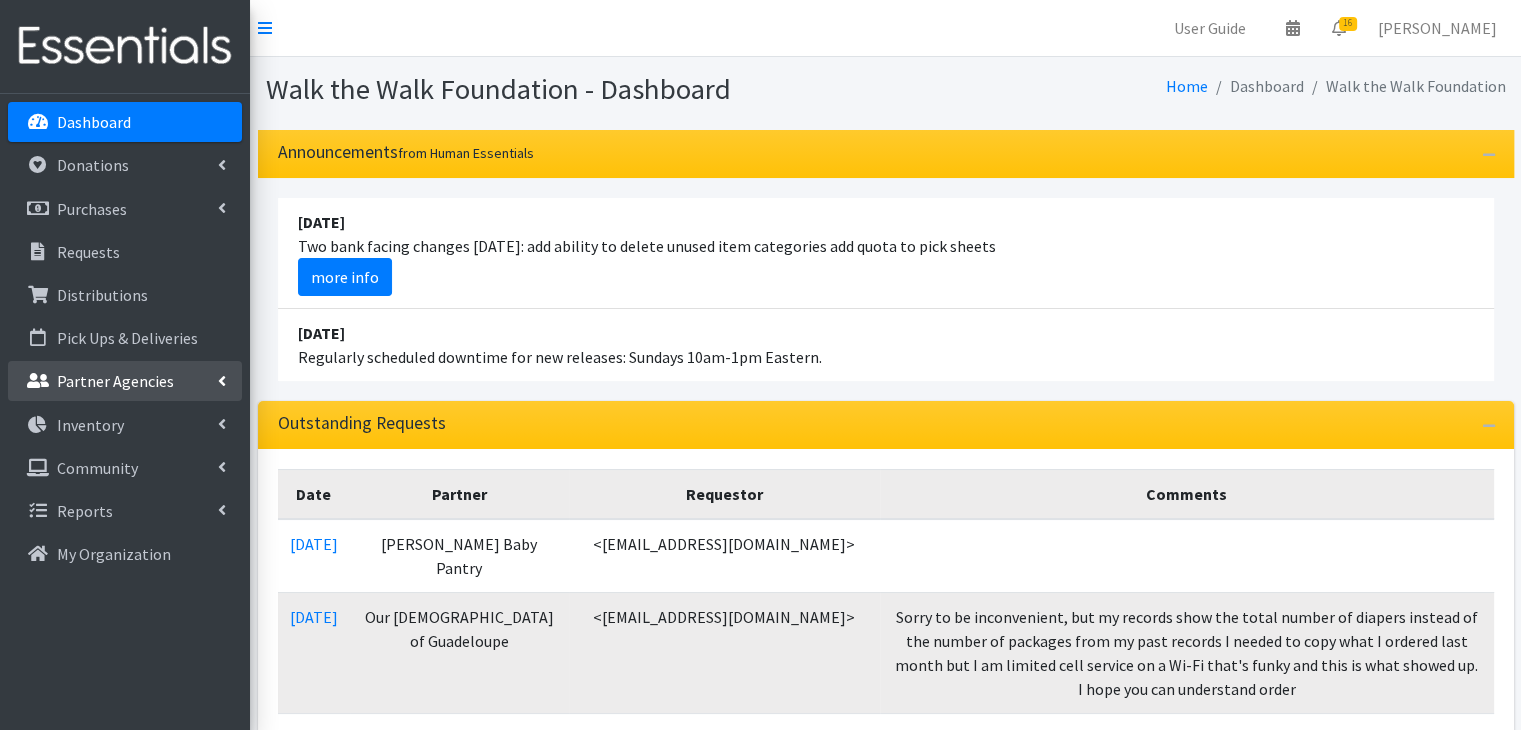 click on "Partner Agencies" at bounding box center [115, 381] 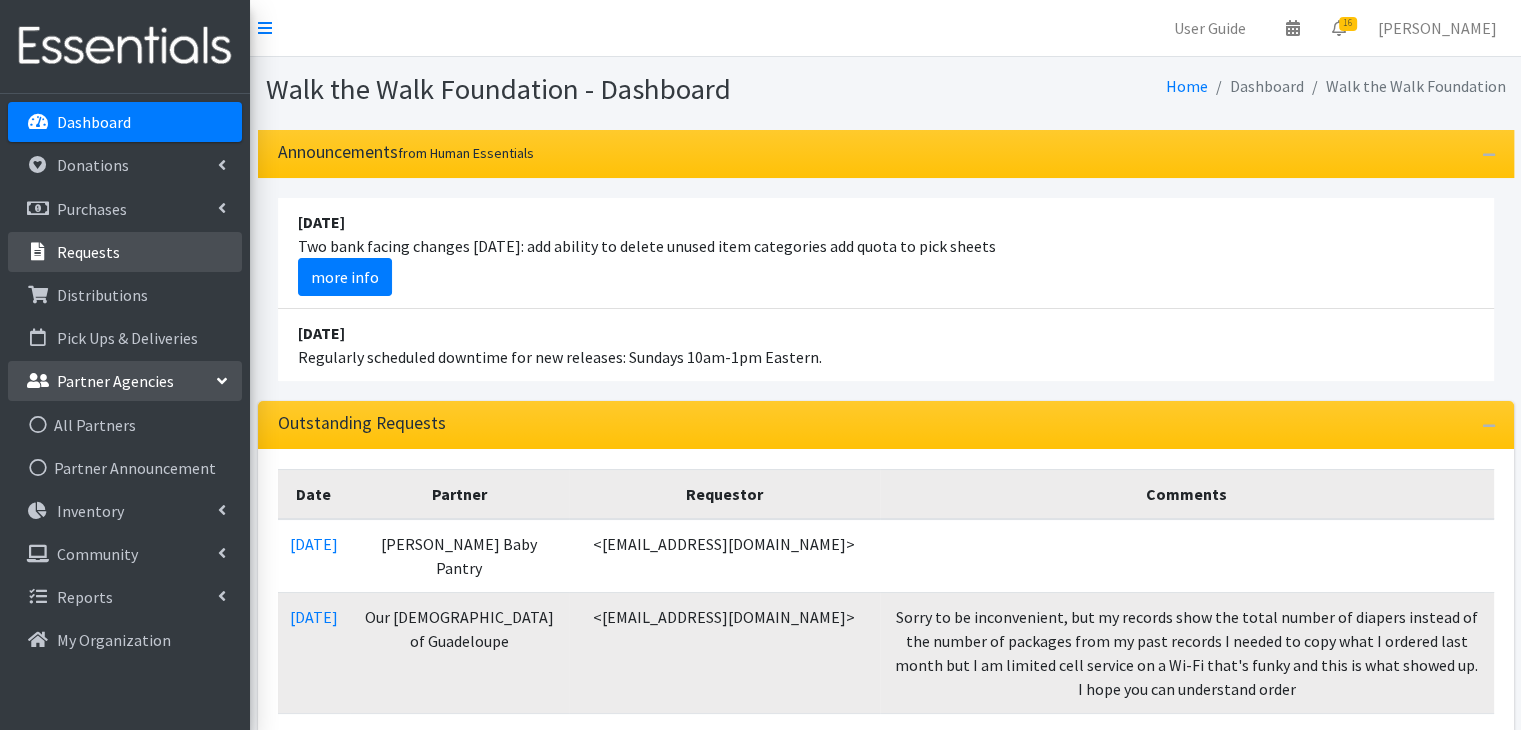 click on "Requests" at bounding box center (88, 252) 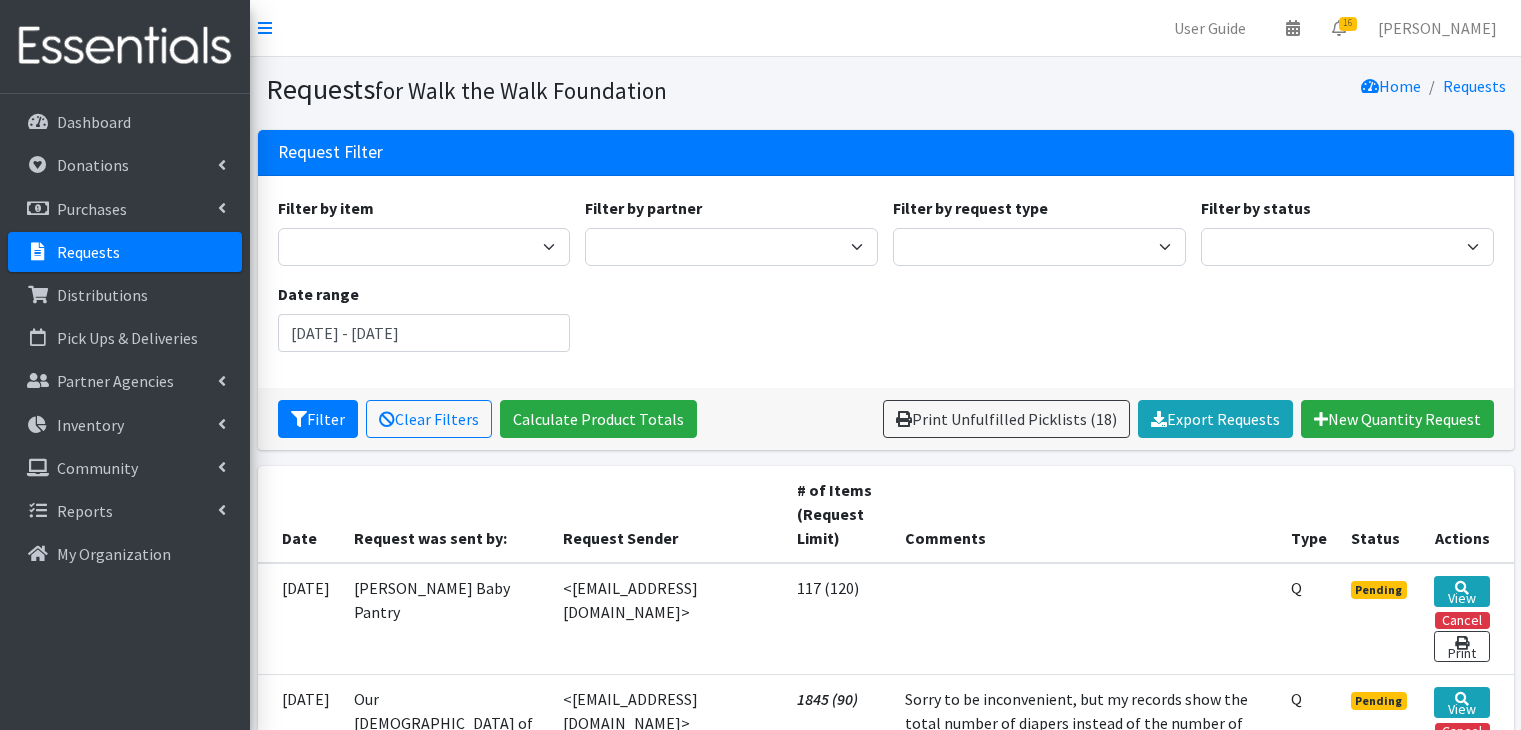 scroll, scrollTop: 0, scrollLeft: 0, axis: both 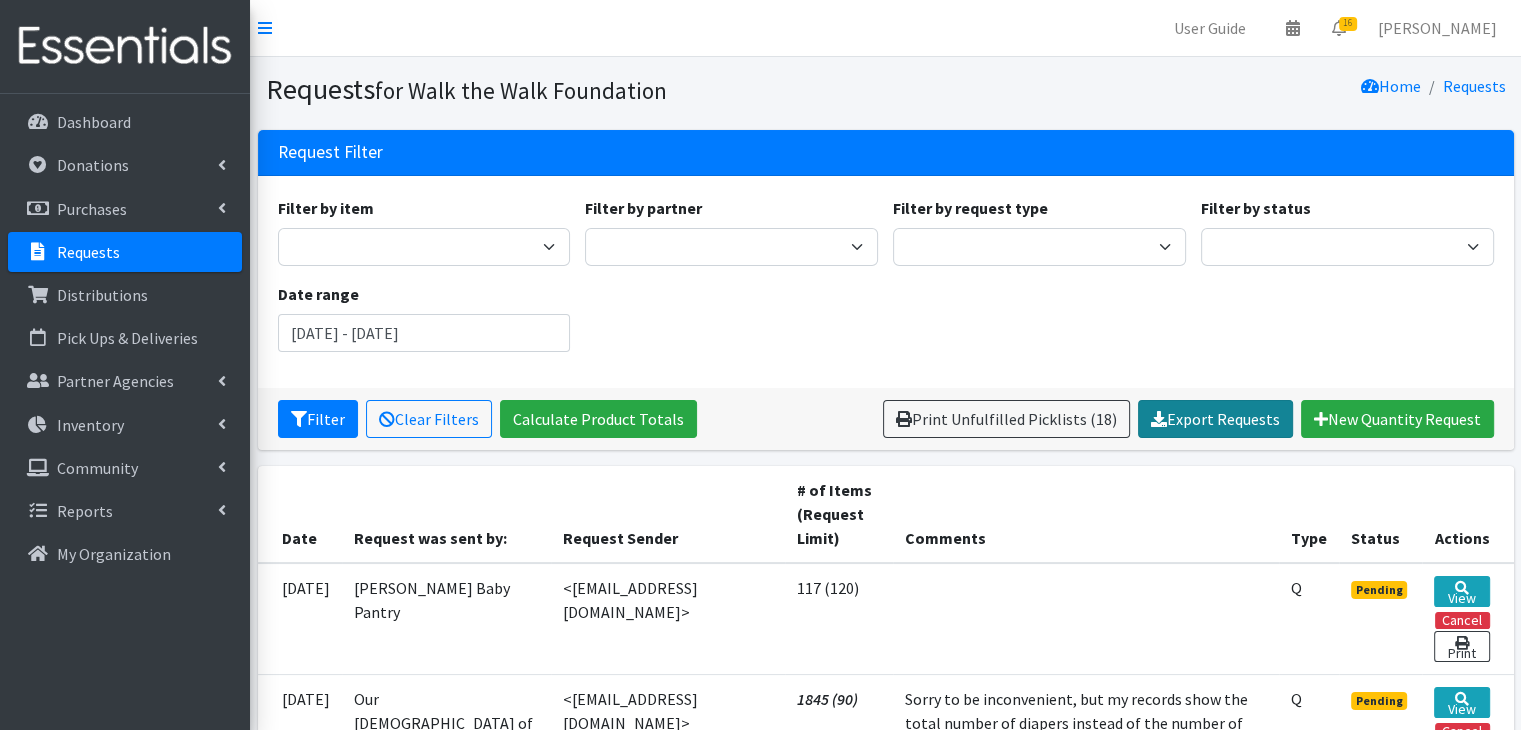 click on "Export Requests" at bounding box center [1215, 419] 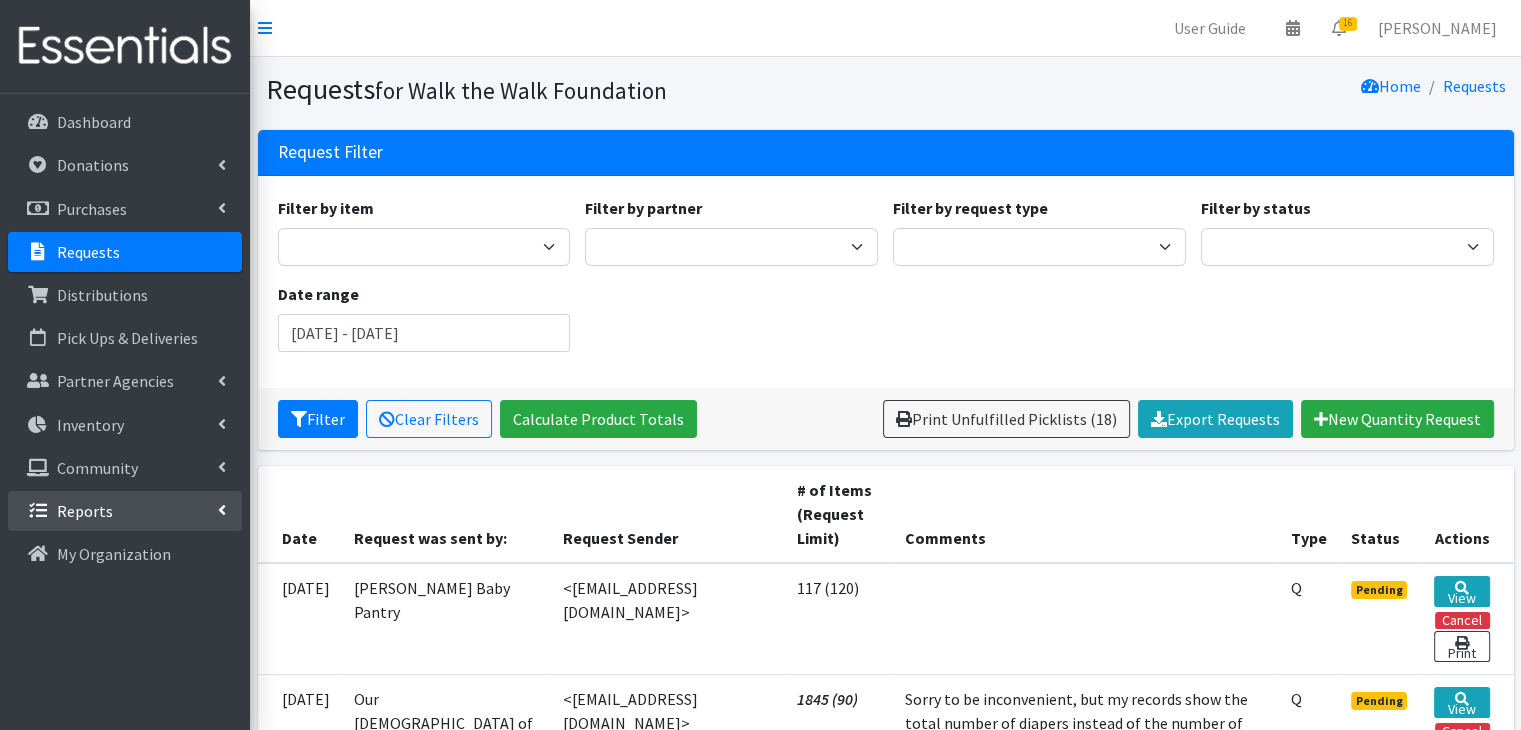 click on "Reports" at bounding box center (125, 511) 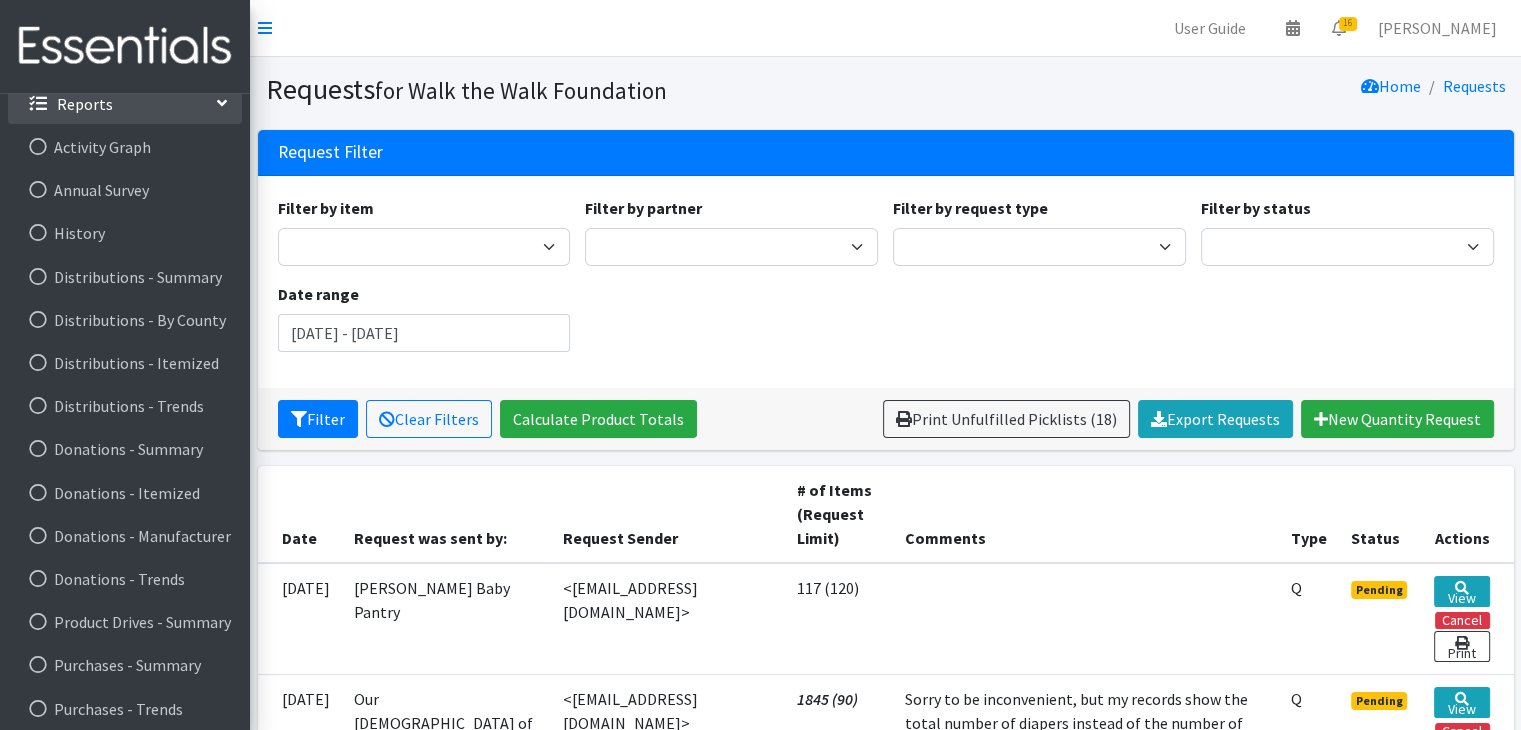 scroll, scrollTop: 415, scrollLeft: 0, axis: vertical 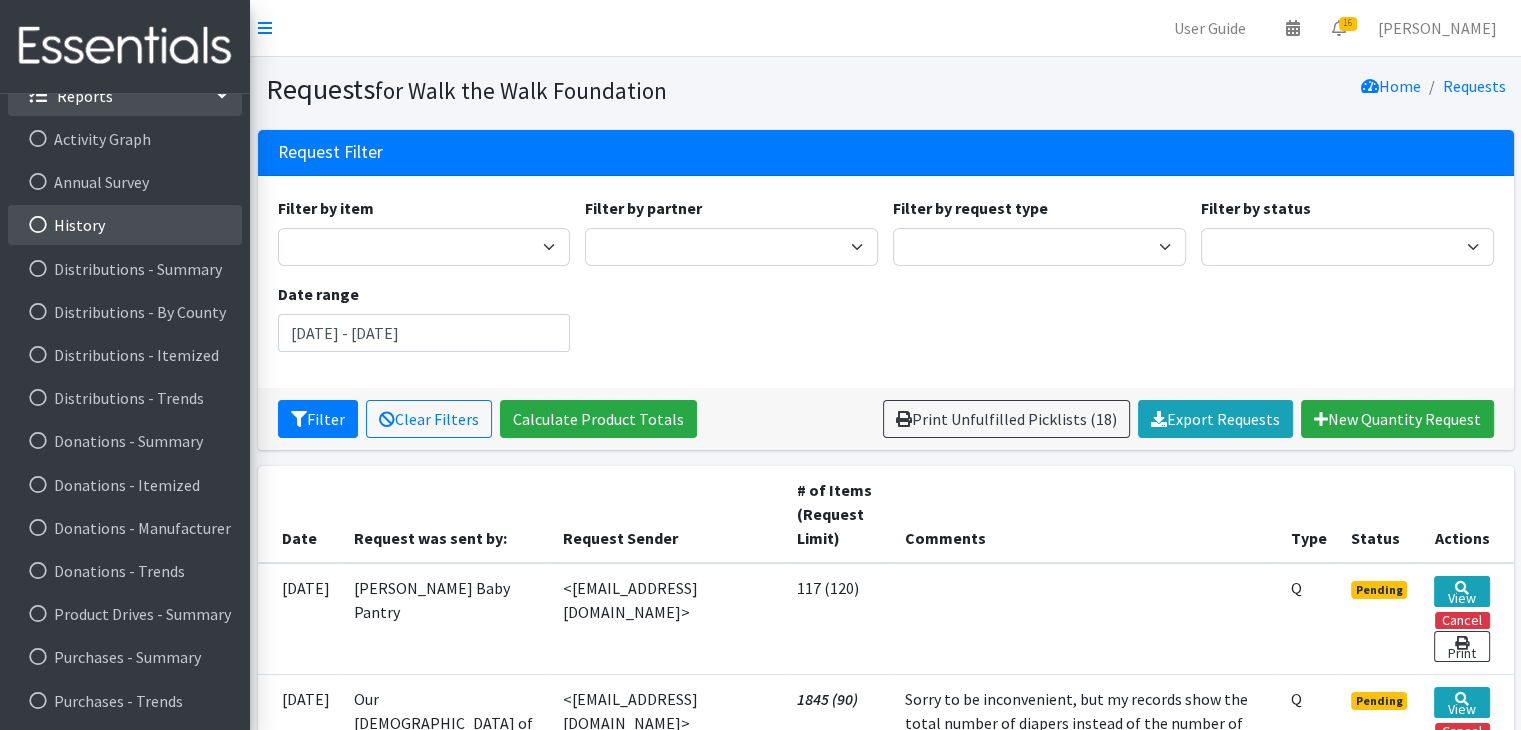 click on "History" at bounding box center (125, 225) 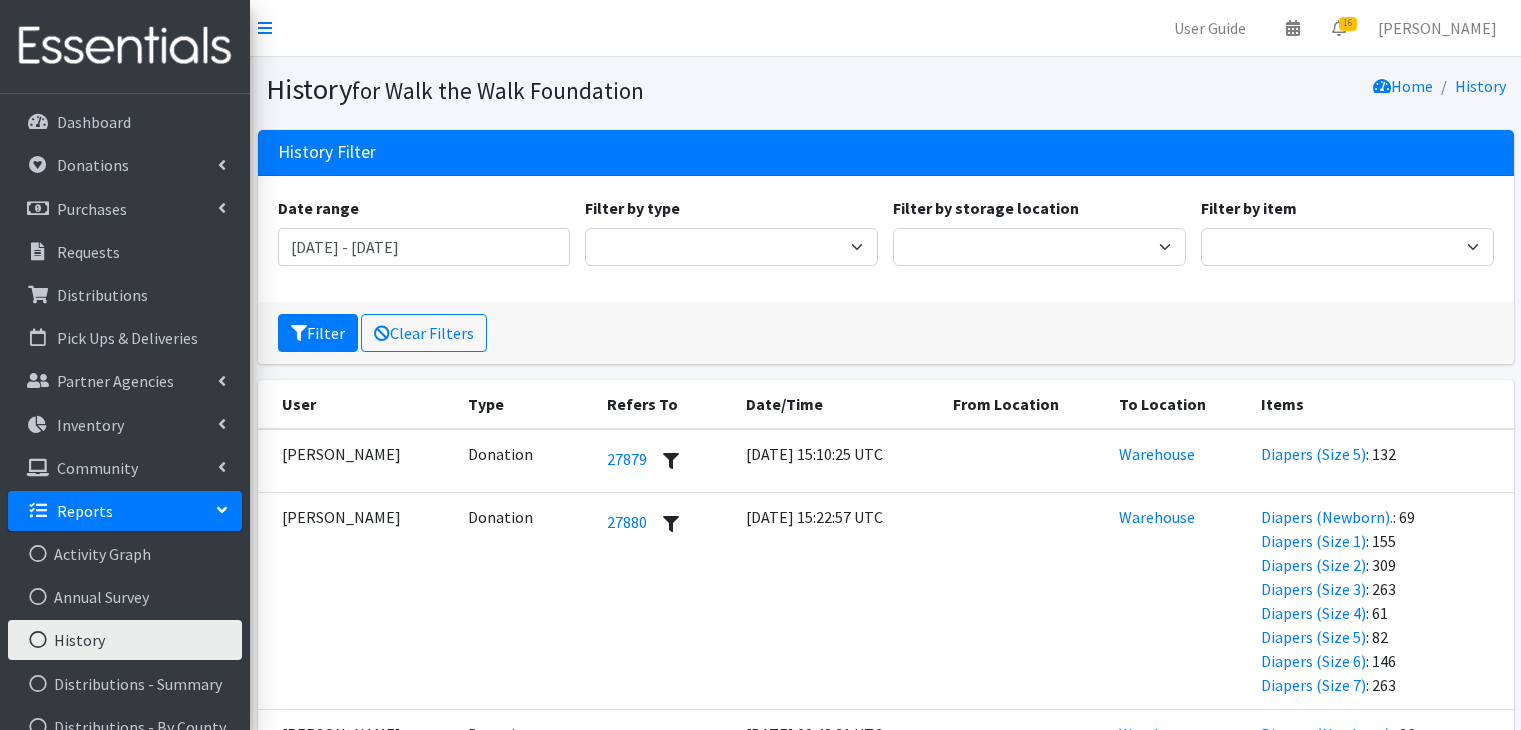scroll, scrollTop: 0, scrollLeft: 0, axis: both 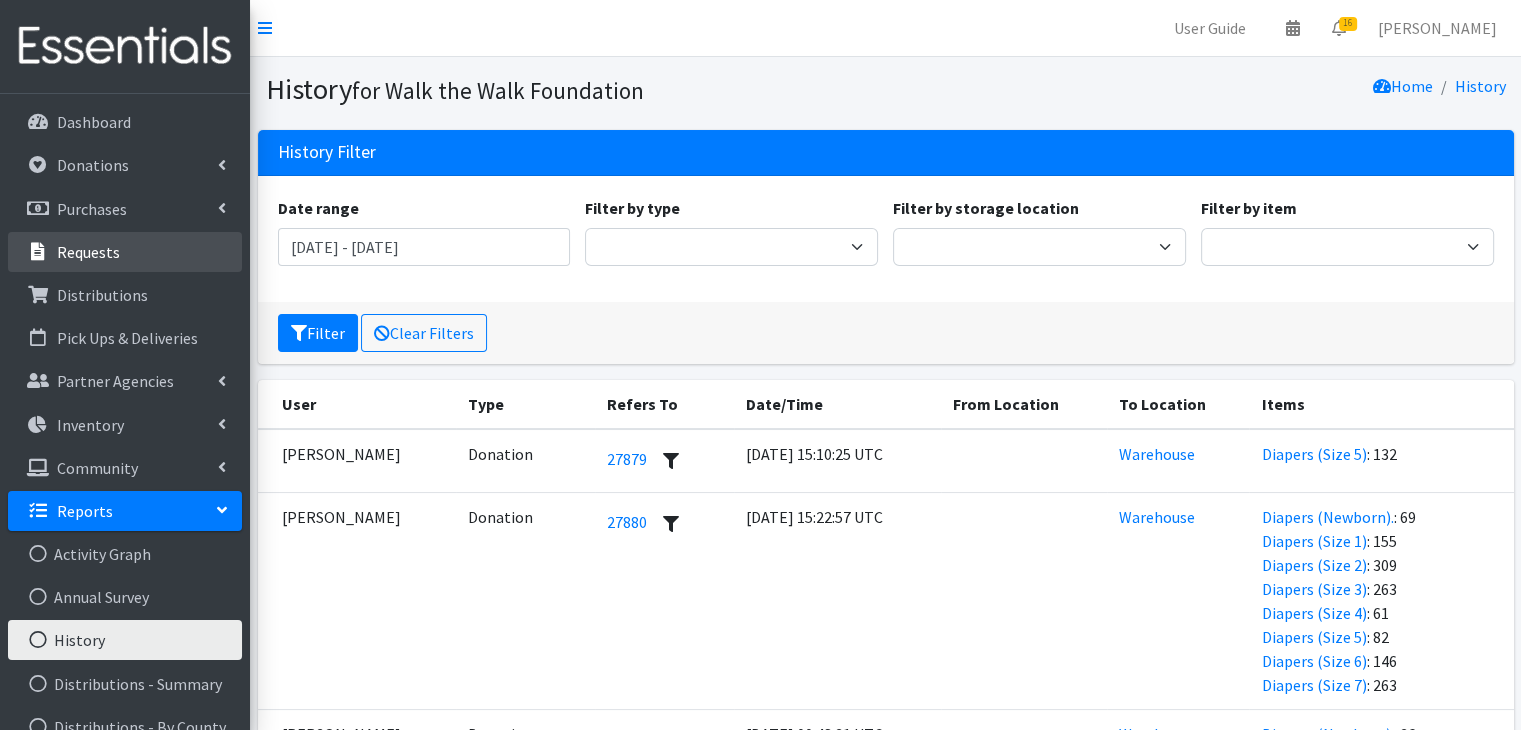 click on "Requests" at bounding box center (125, 252) 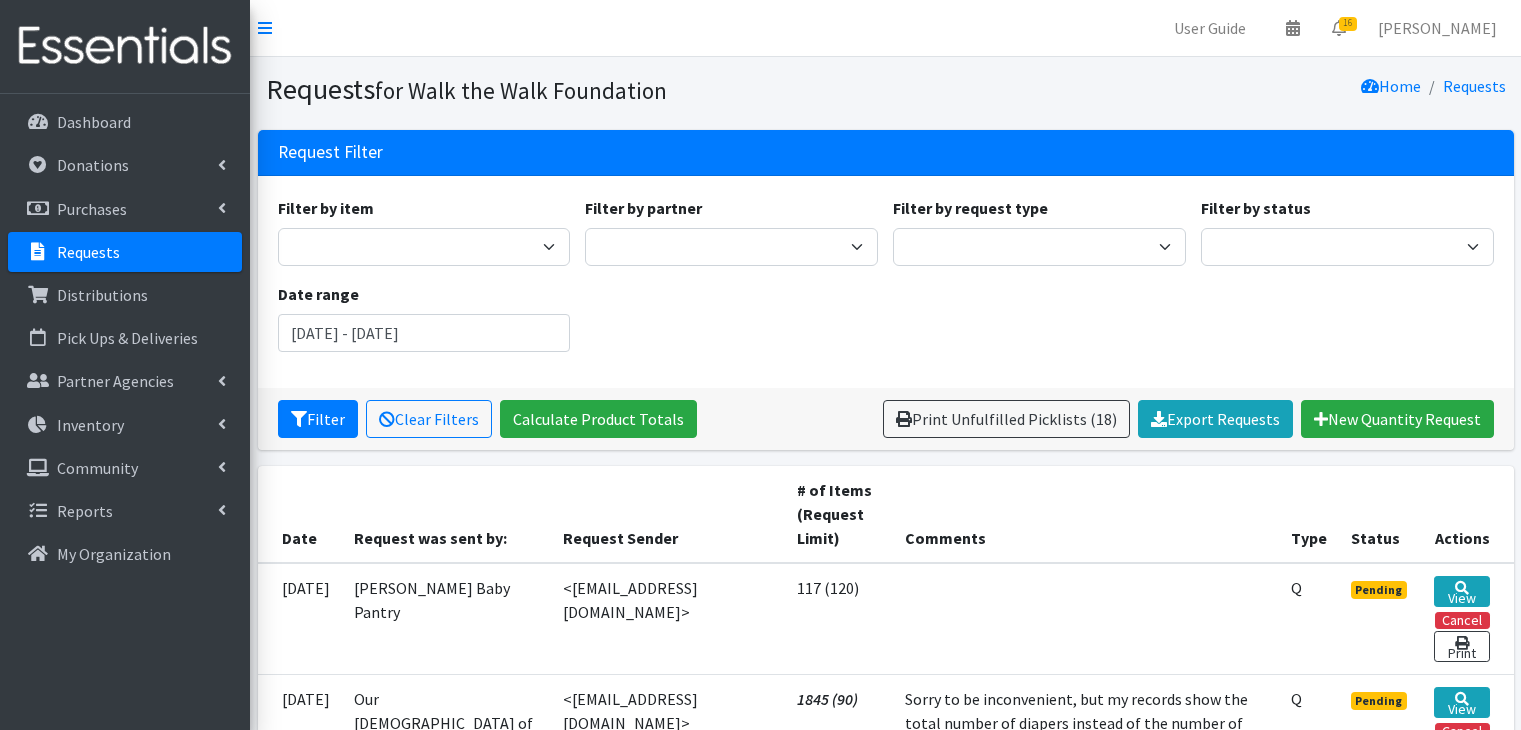 scroll, scrollTop: 0, scrollLeft: 0, axis: both 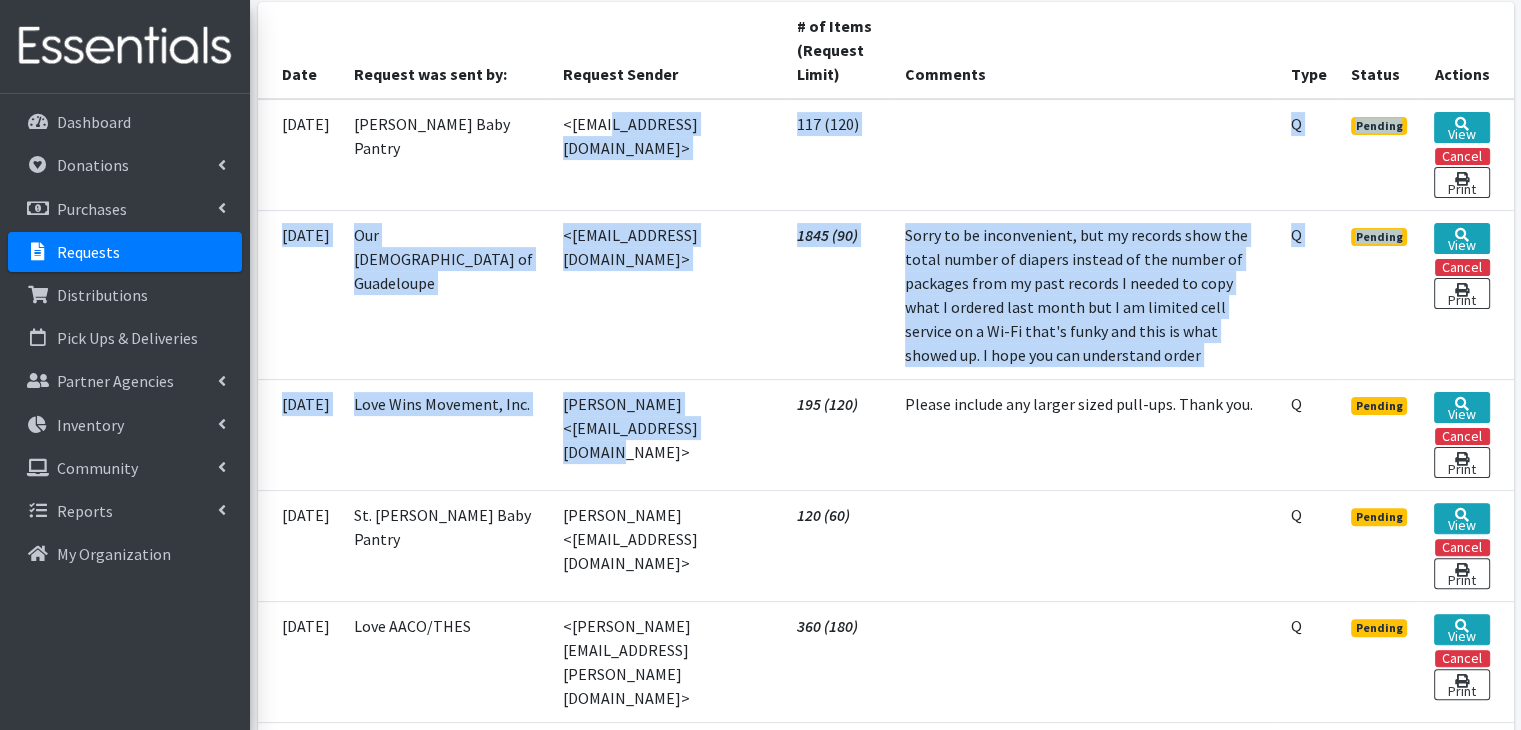 drag, startPoint x: 520, startPoint y: 113, endPoint x: 738, endPoint y: 461, distance: 410.6434 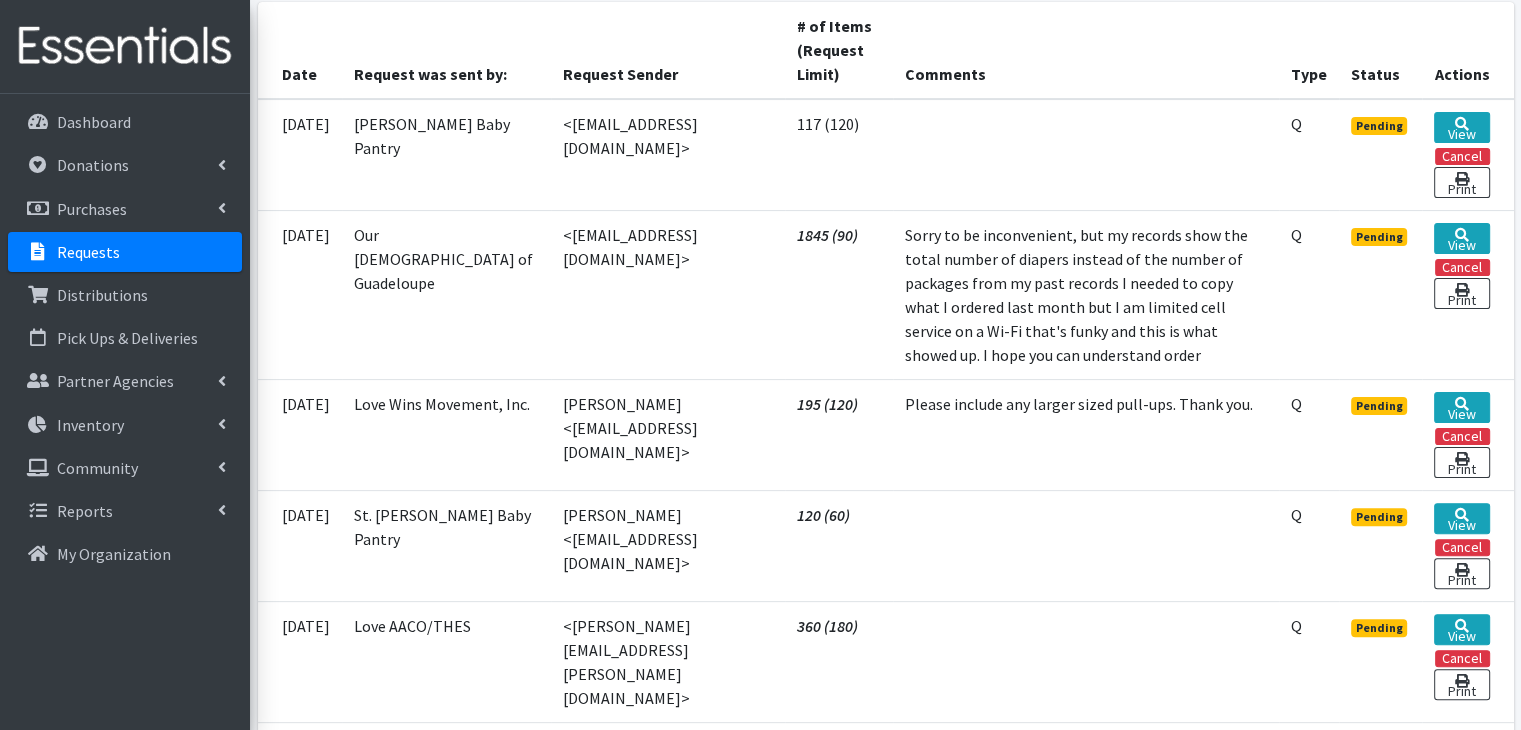 click on "Deborah Thompson <debthompson52@hotmail.com>" at bounding box center [668, 545] 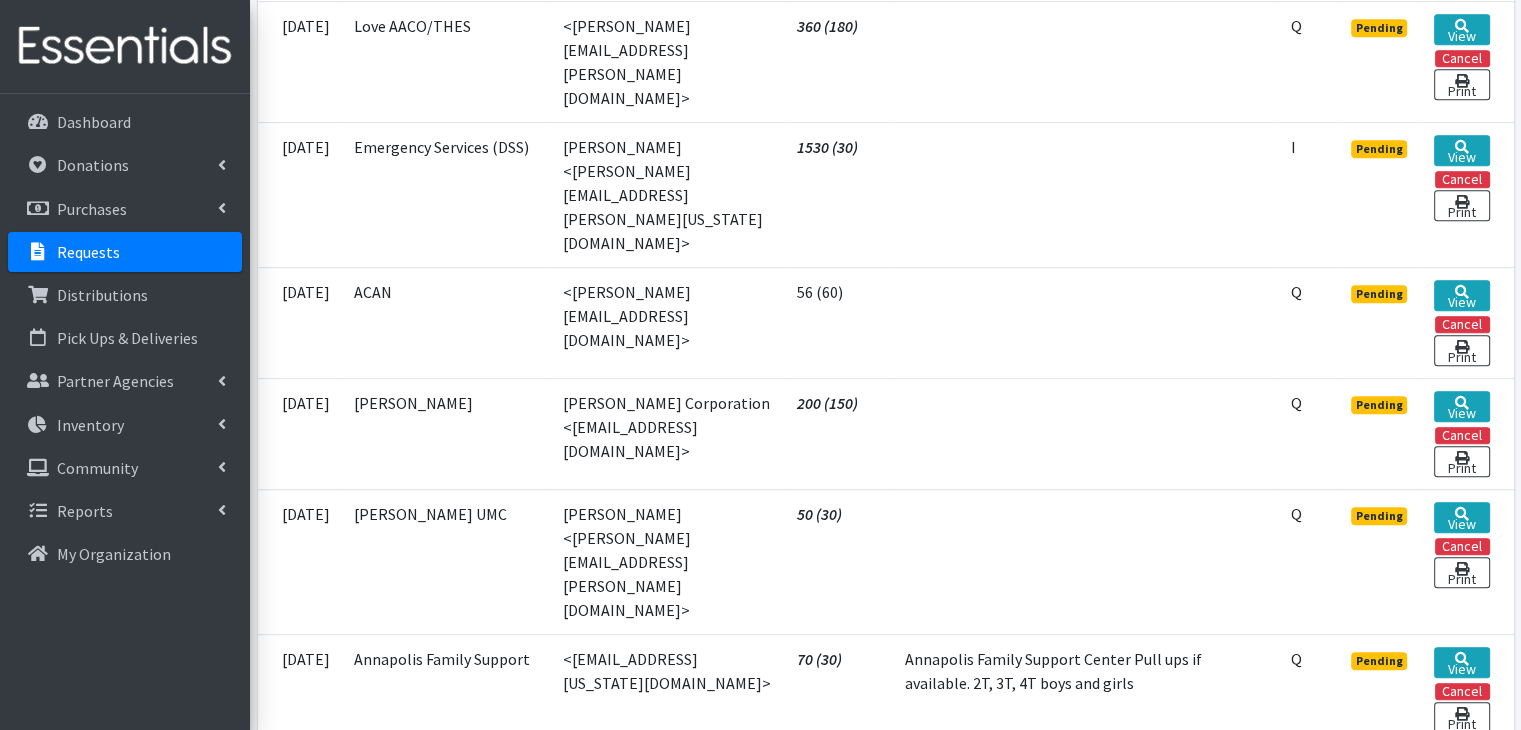 scroll, scrollTop: 1104, scrollLeft: 0, axis: vertical 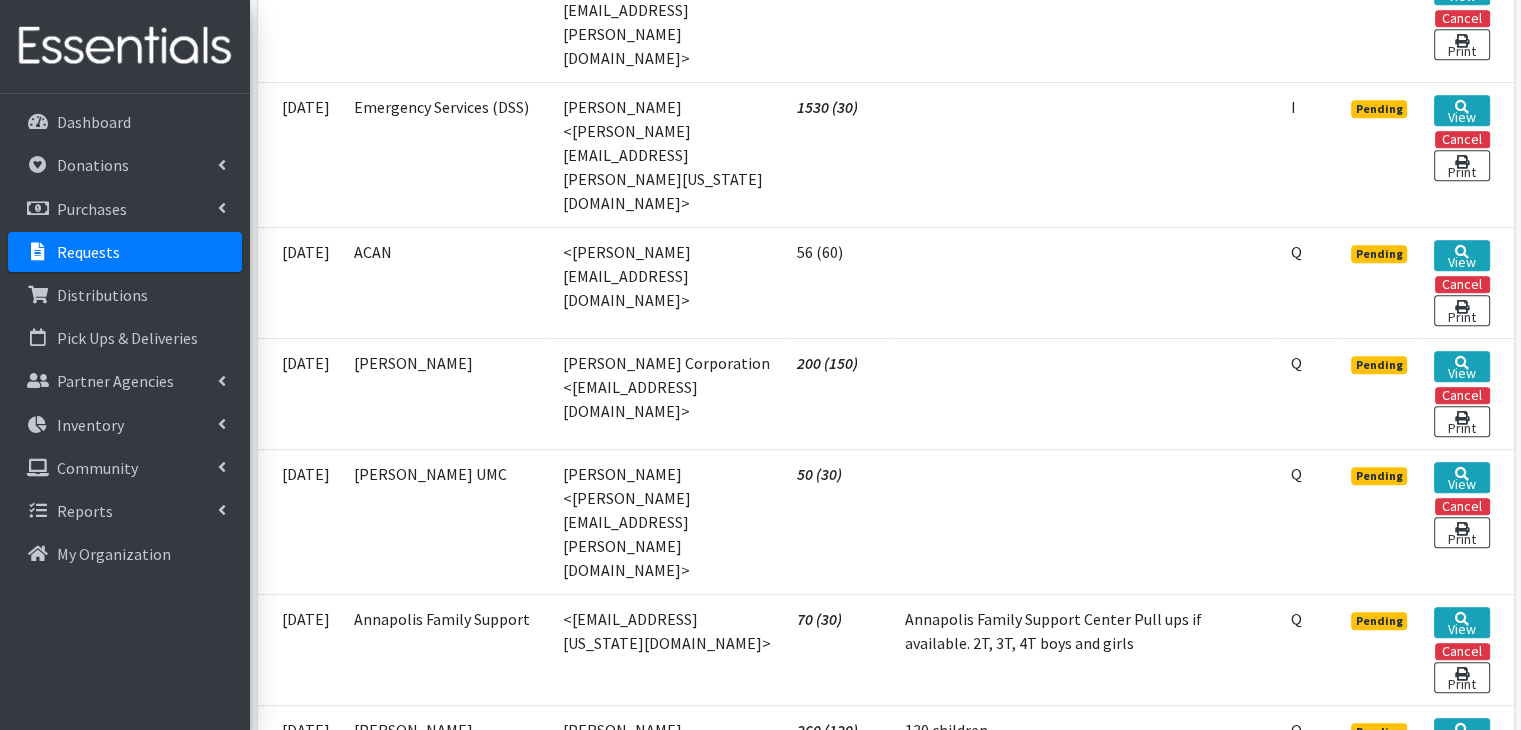 click on "Marshall Hope Corporation <westannapolispantry@gmail.com>" at bounding box center (668, 393) 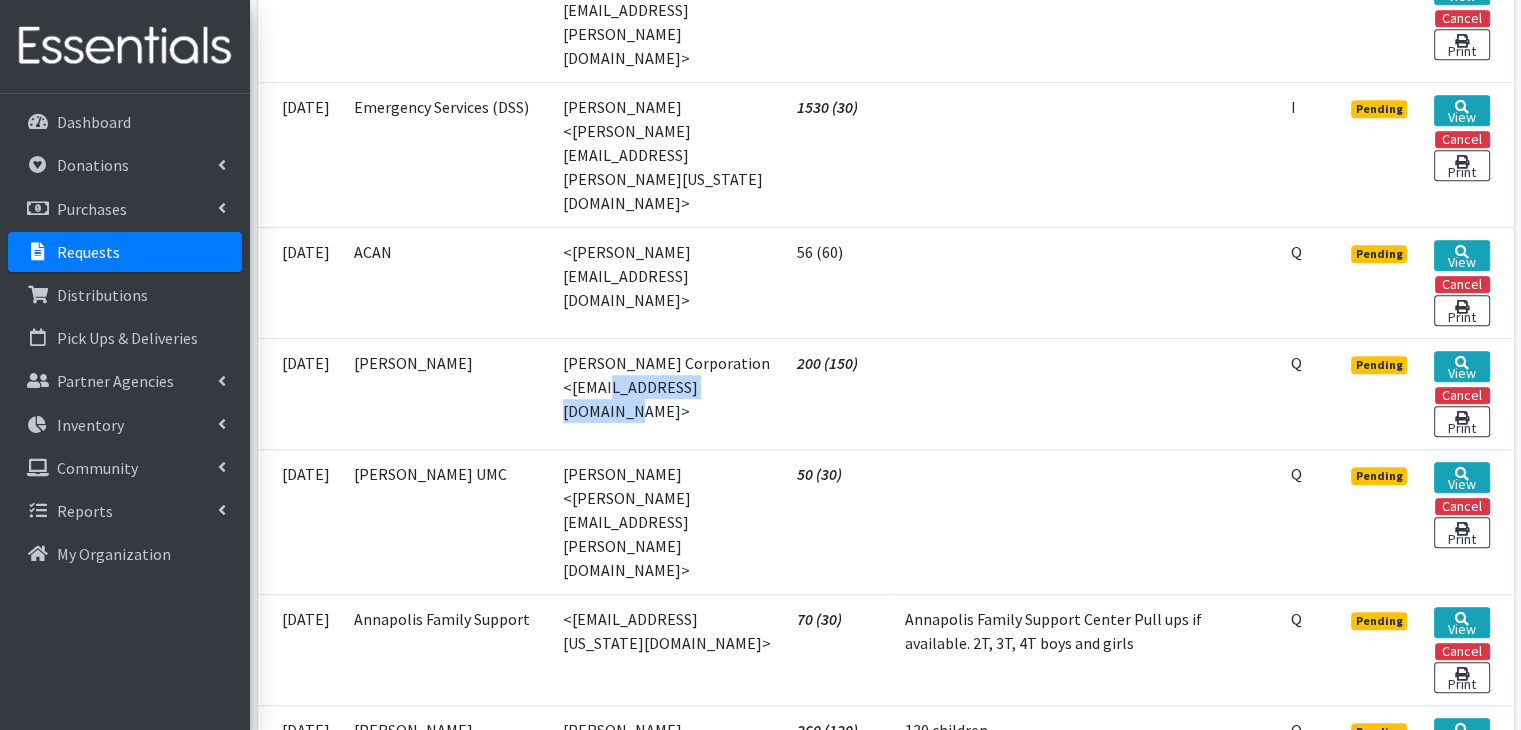 click on "Marshall Hope Corporation <westannapolispantry@gmail.com>" at bounding box center (668, 393) 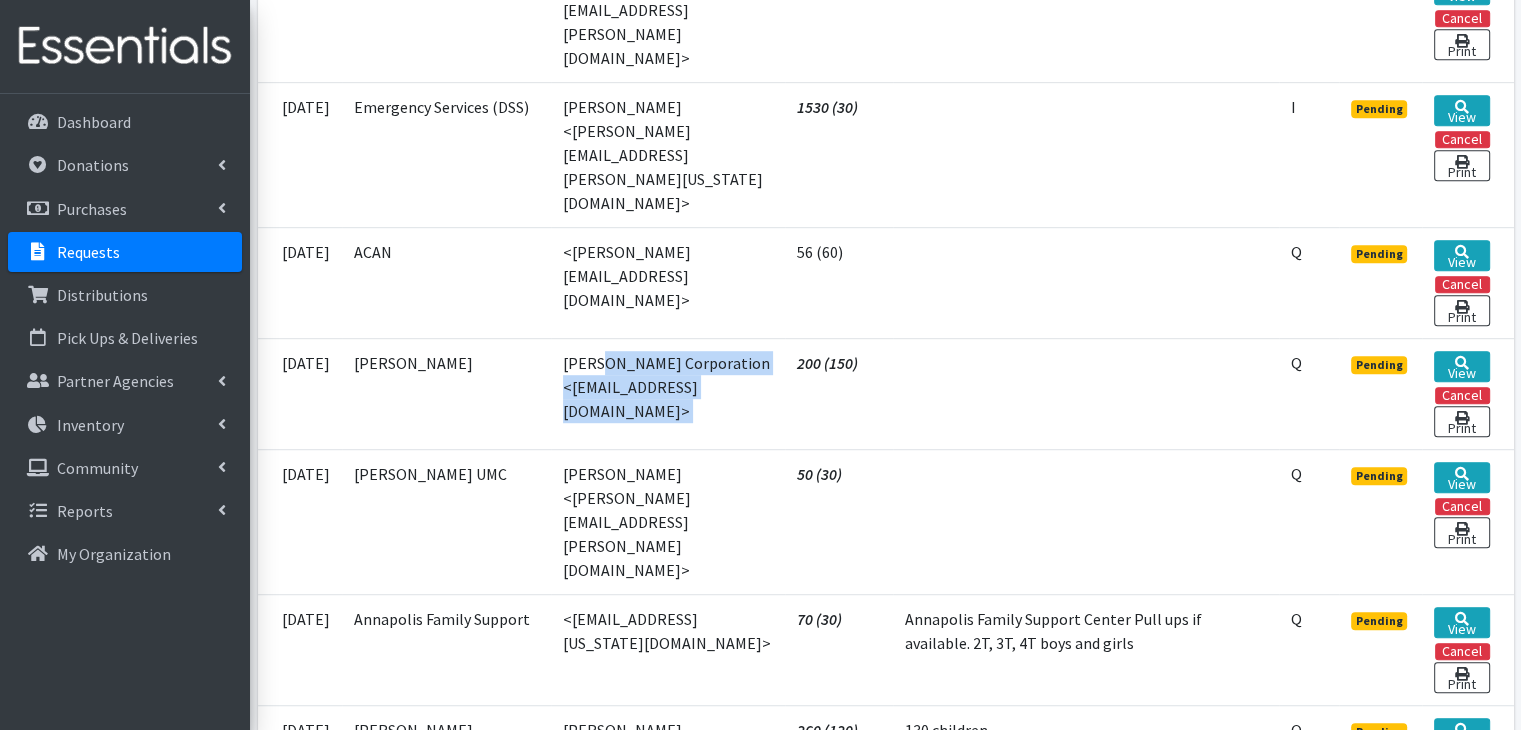 click on "Marshall Hope Corporation <westannapolispantry@gmail.com>" at bounding box center [668, 393] 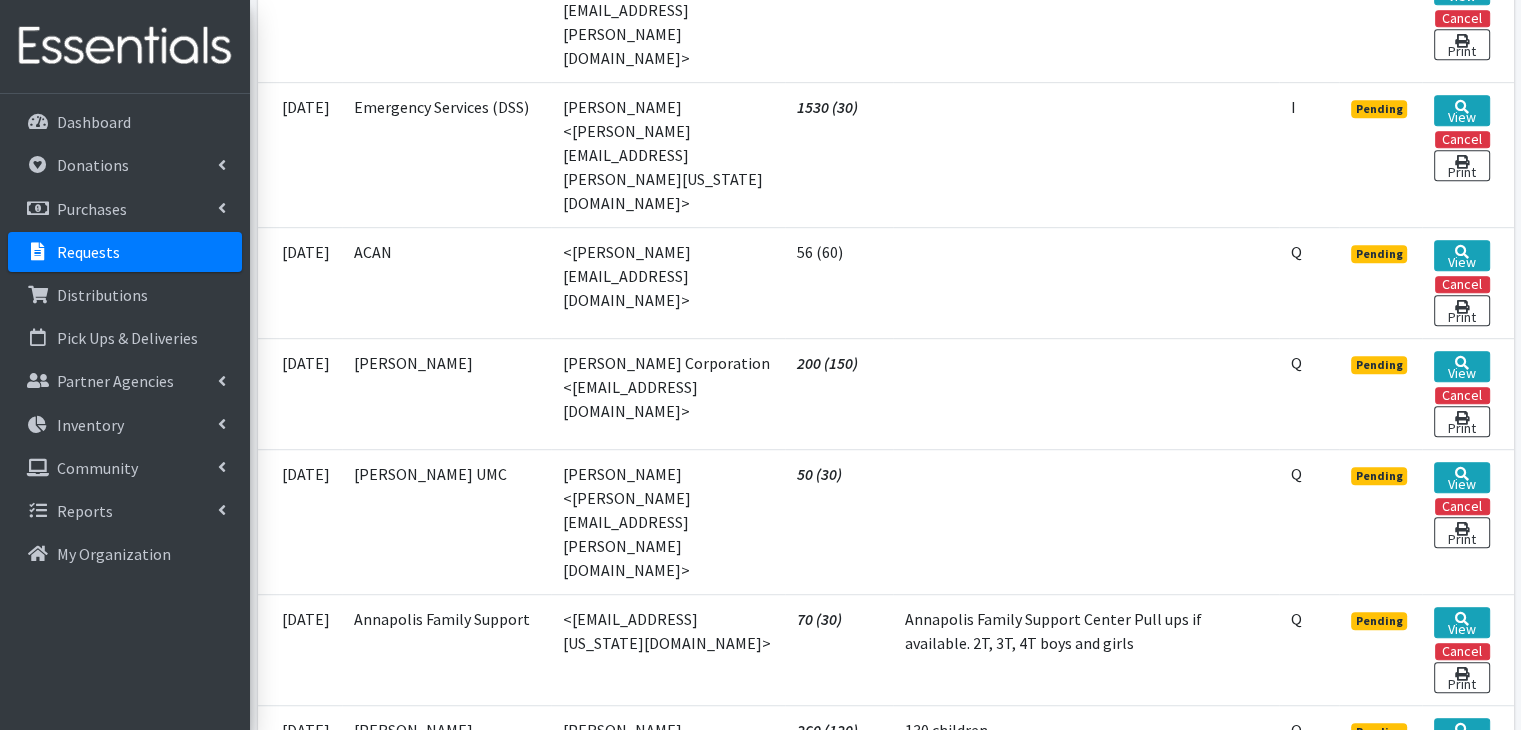 drag, startPoint x: 522, startPoint y: 341, endPoint x: 751, endPoint y: 337, distance: 229.03493 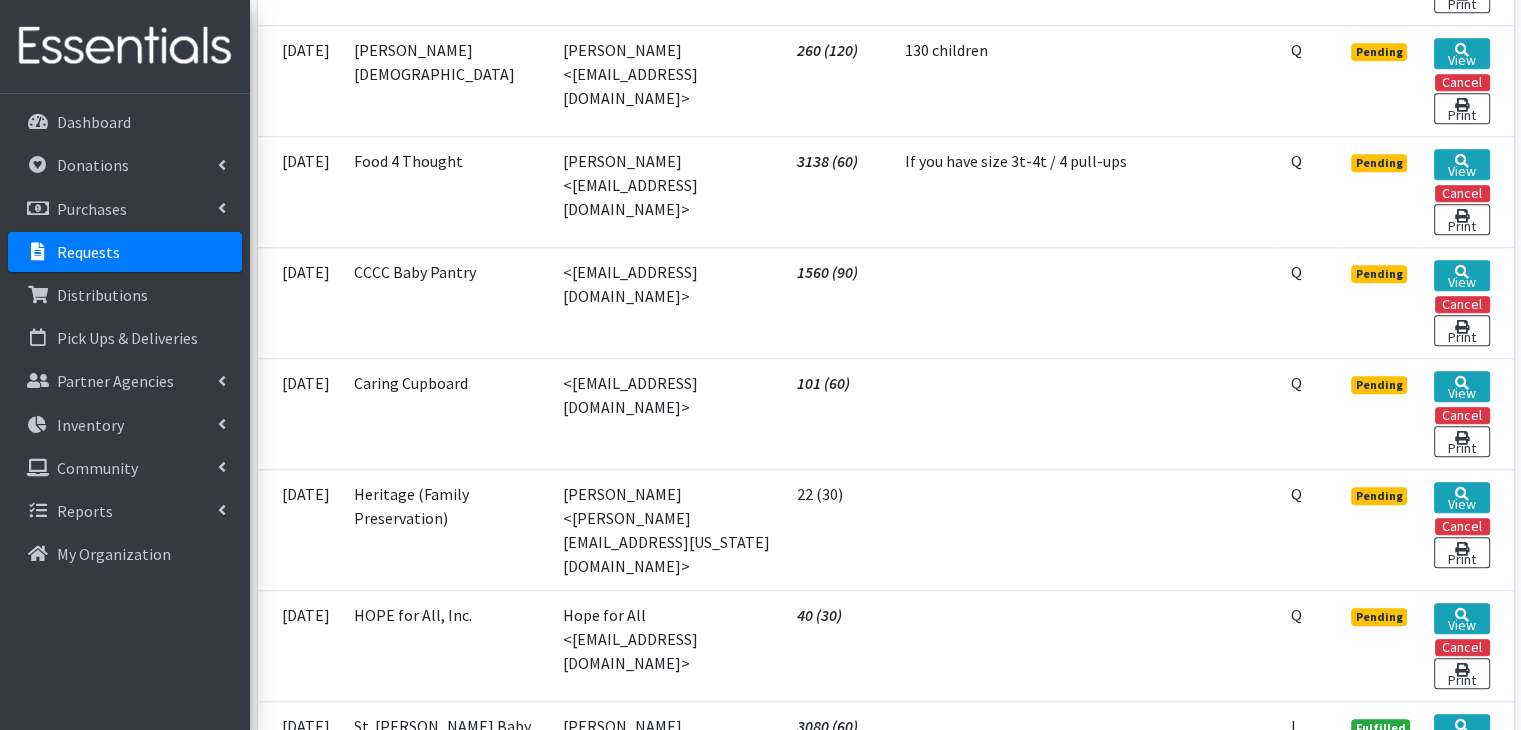 scroll, scrollTop: 1824, scrollLeft: 0, axis: vertical 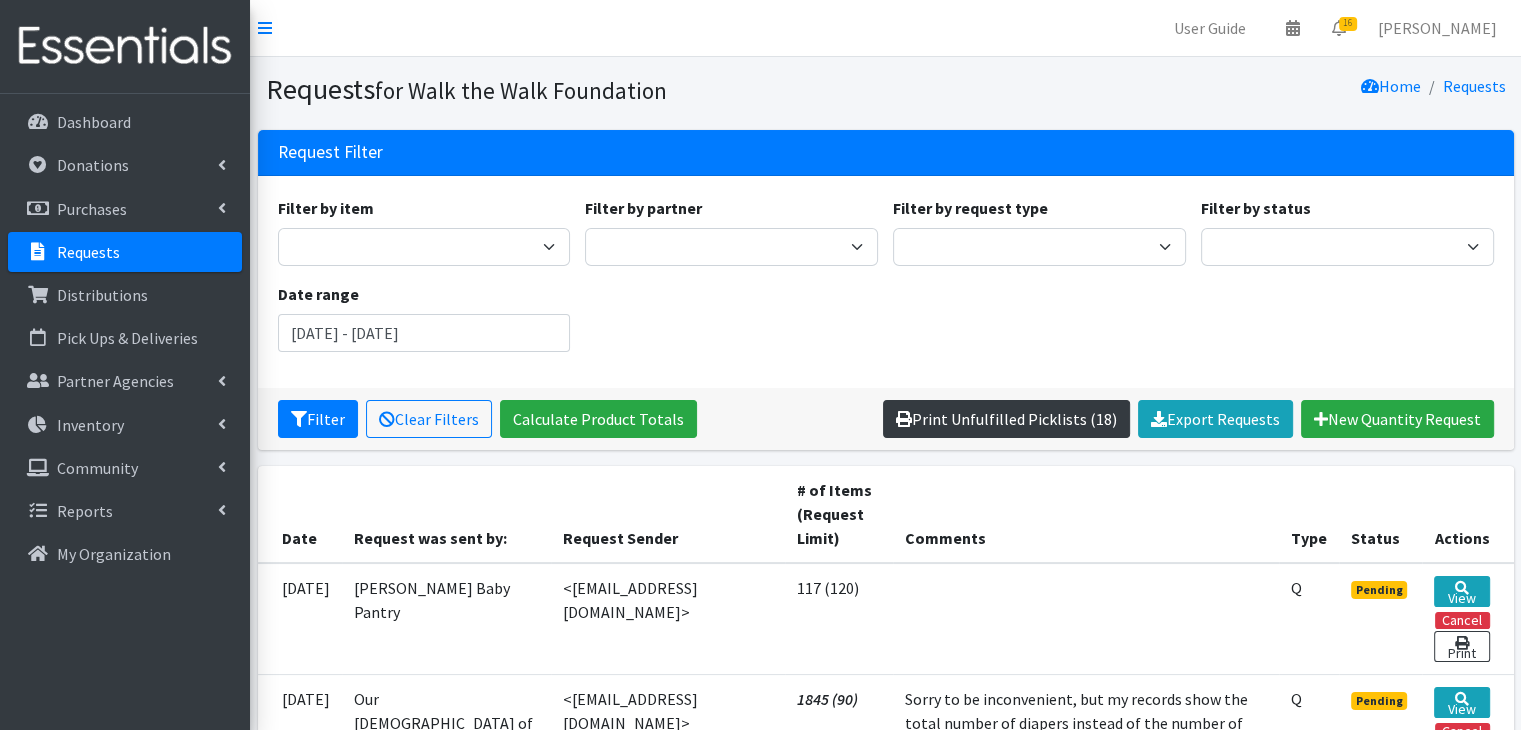 click on "Print Unfulfilled Picklists (18)" at bounding box center (1006, 419) 